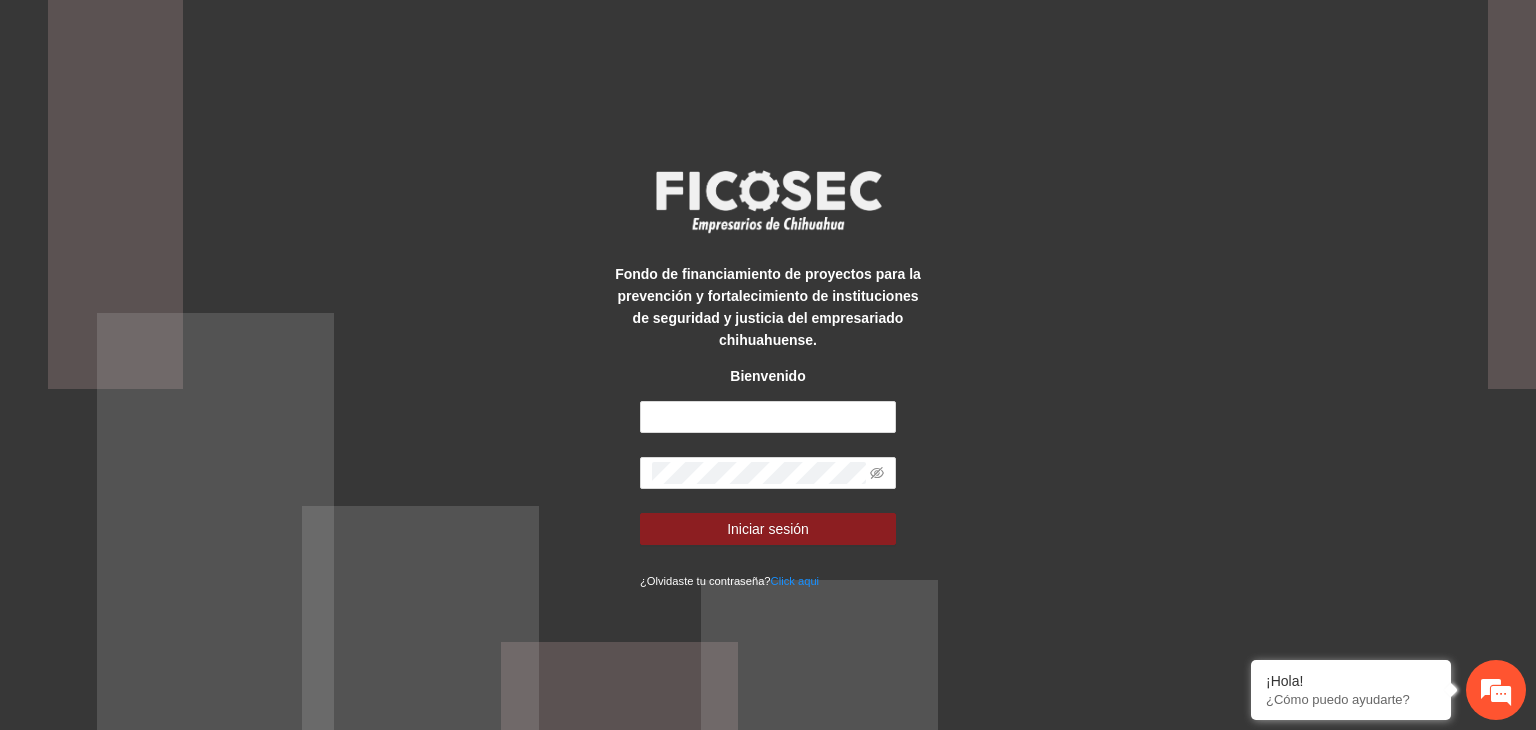 scroll, scrollTop: 0, scrollLeft: 0, axis: both 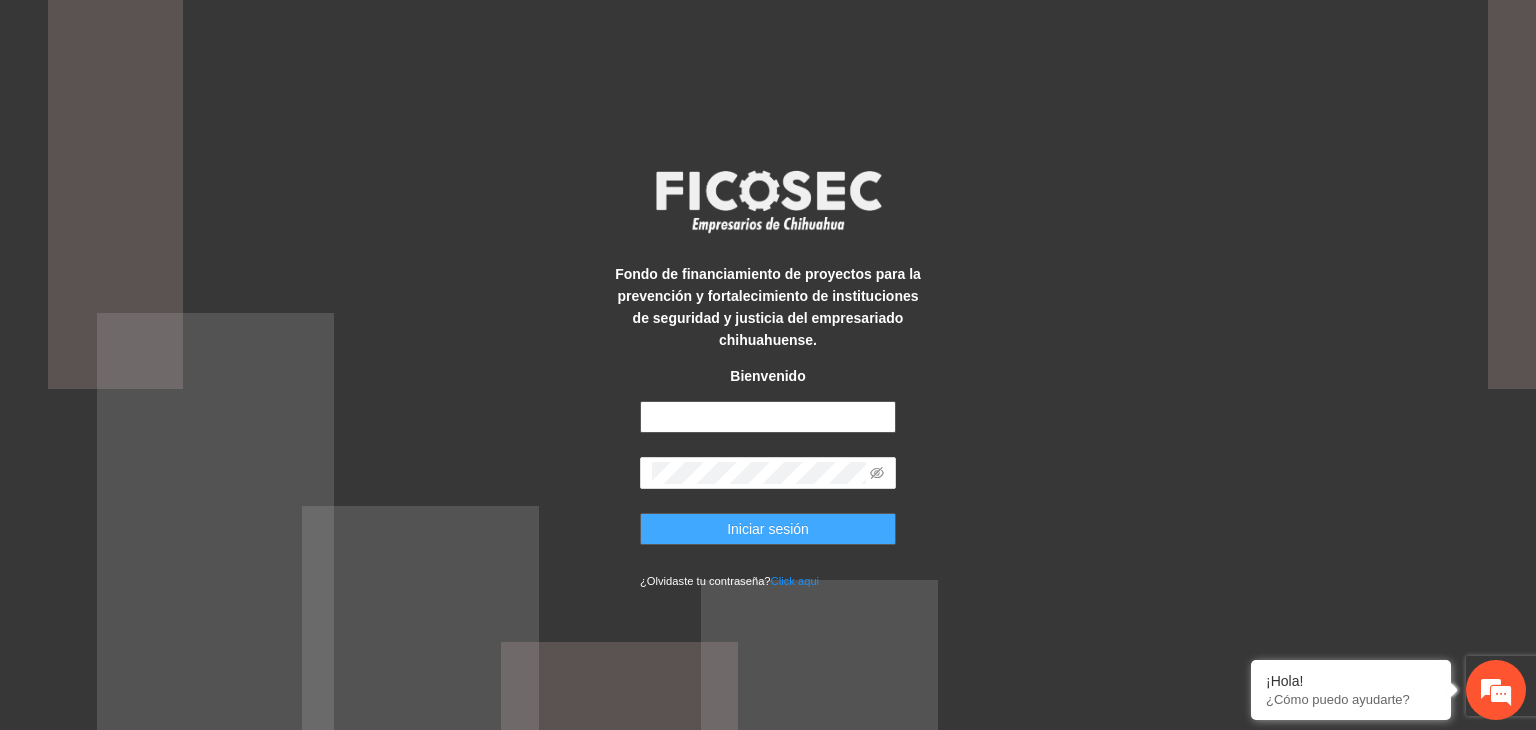 type on "**********" 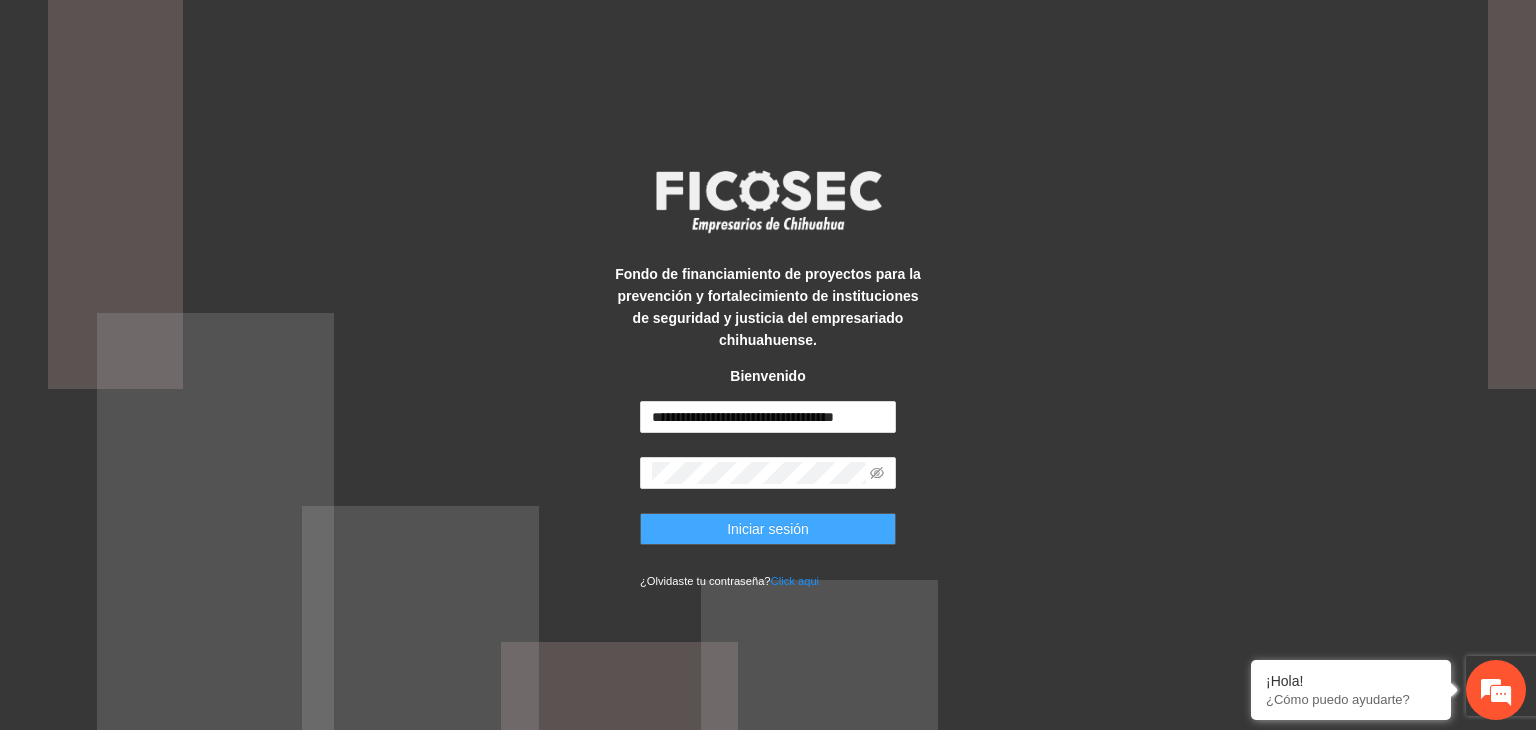click on "Iniciar sesión" at bounding box center (768, 529) 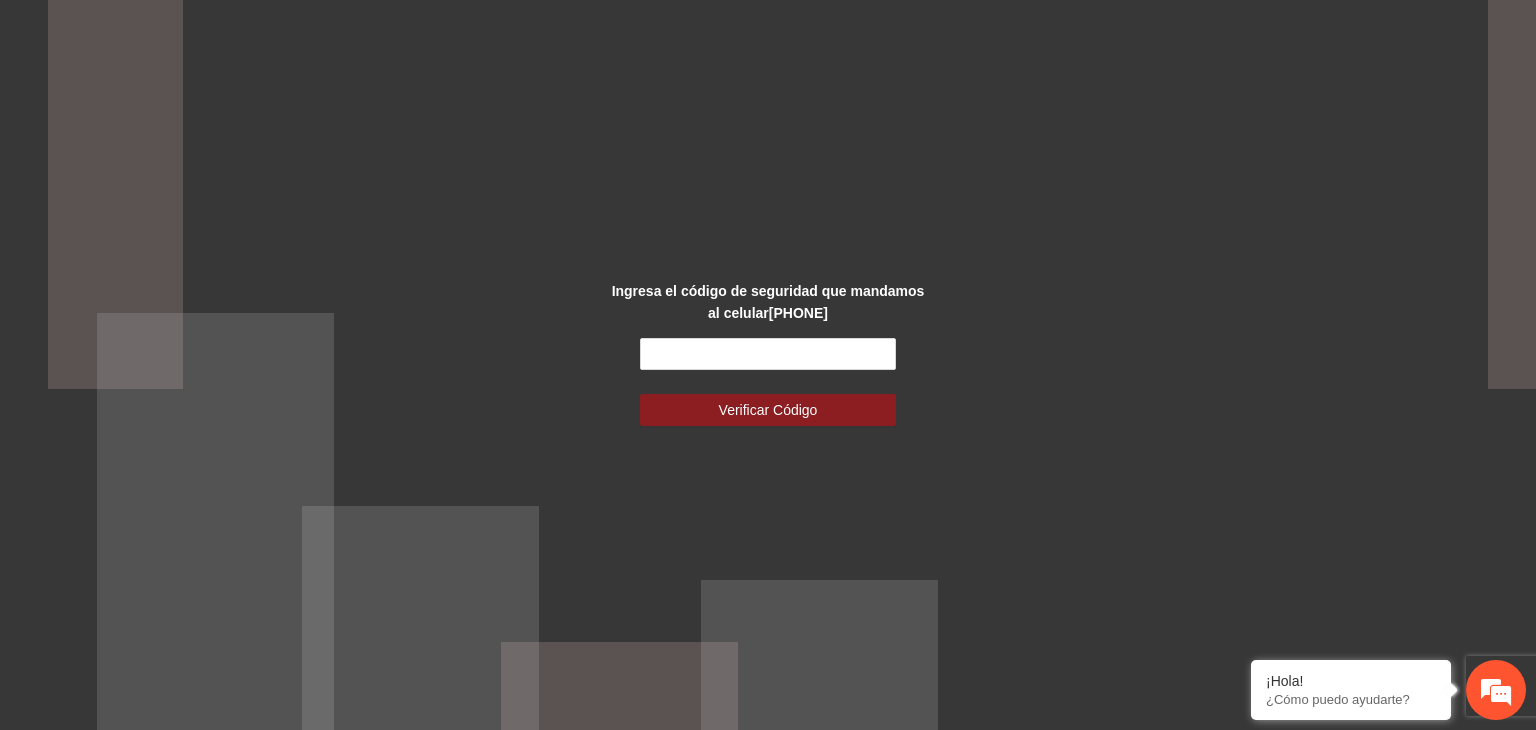scroll, scrollTop: 0, scrollLeft: 0, axis: both 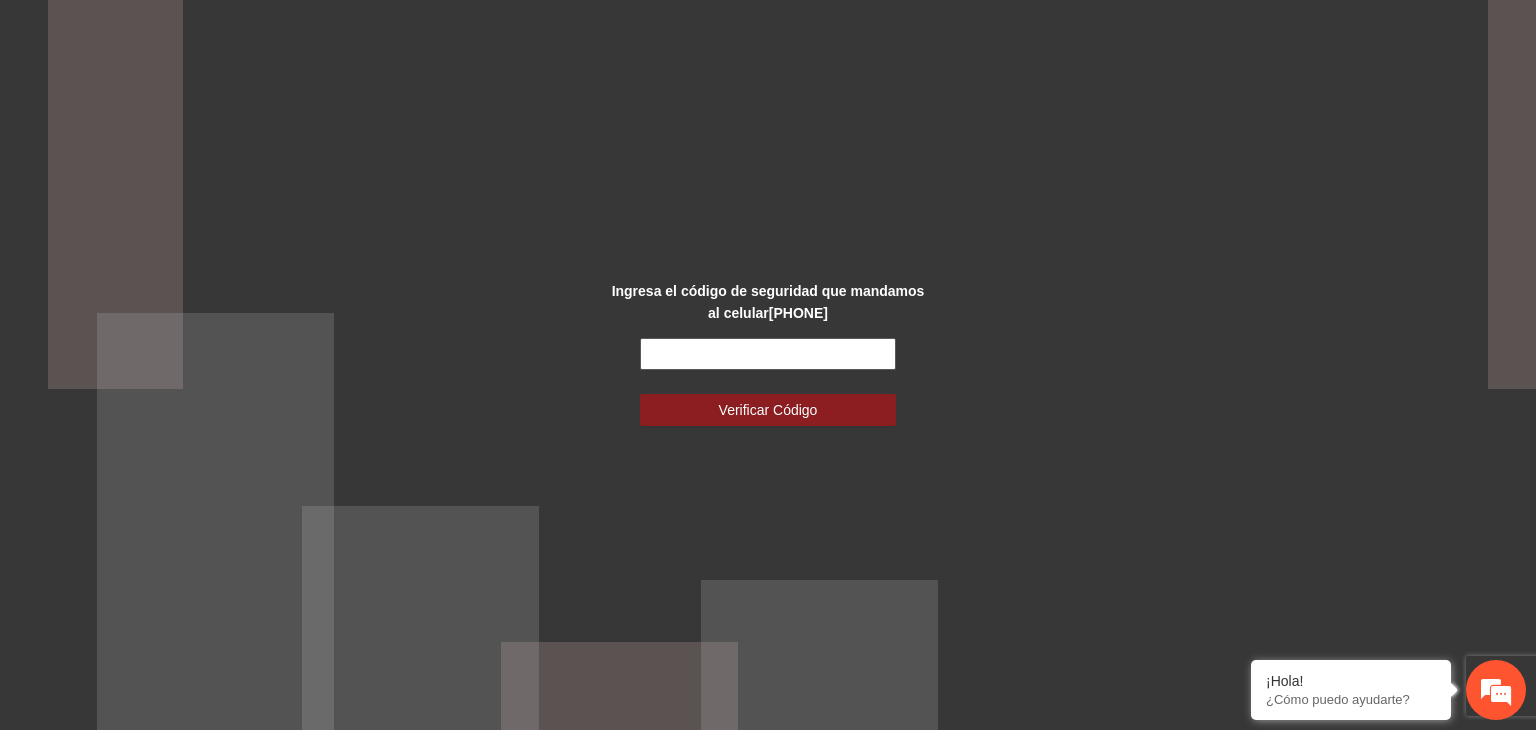 click at bounding box center [768, 354] 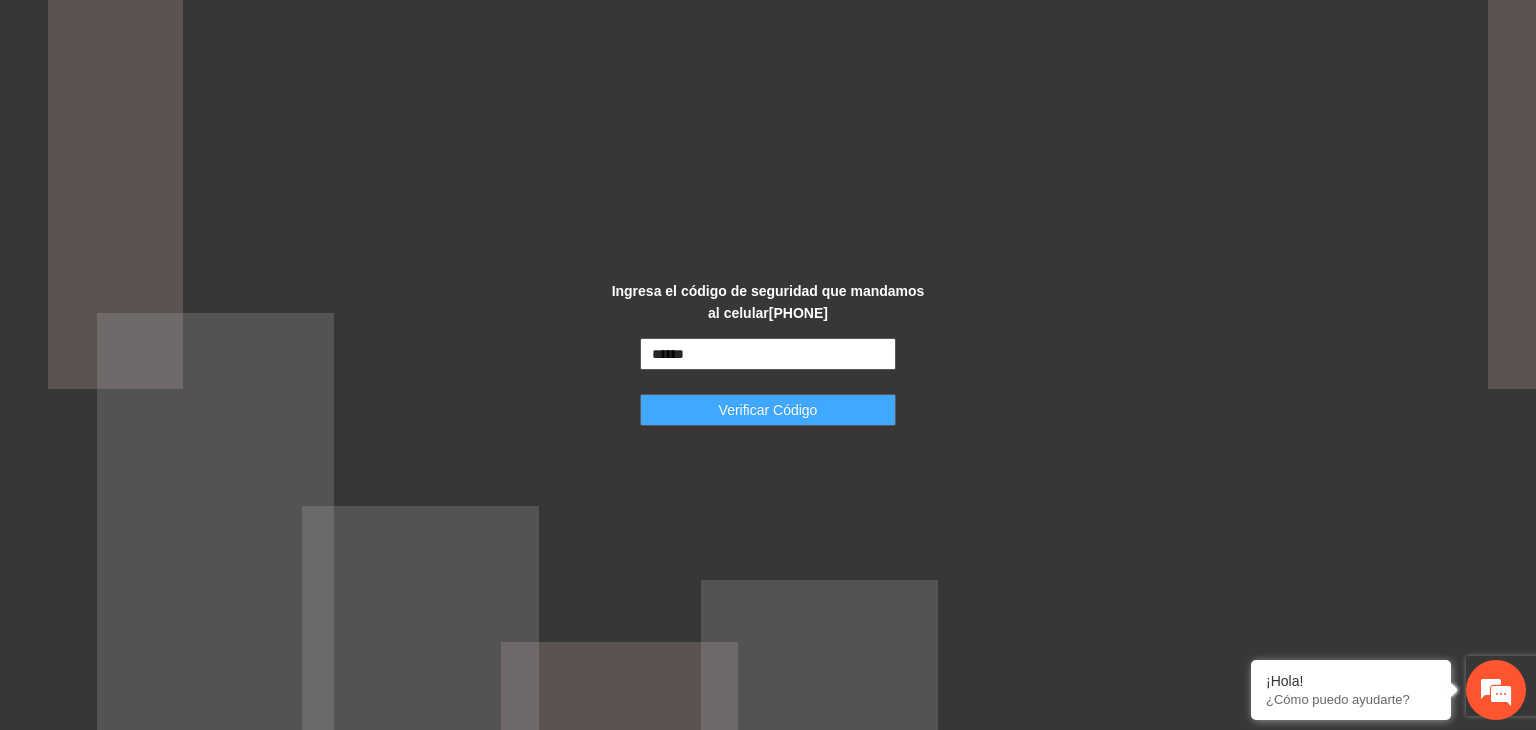 type on "******" 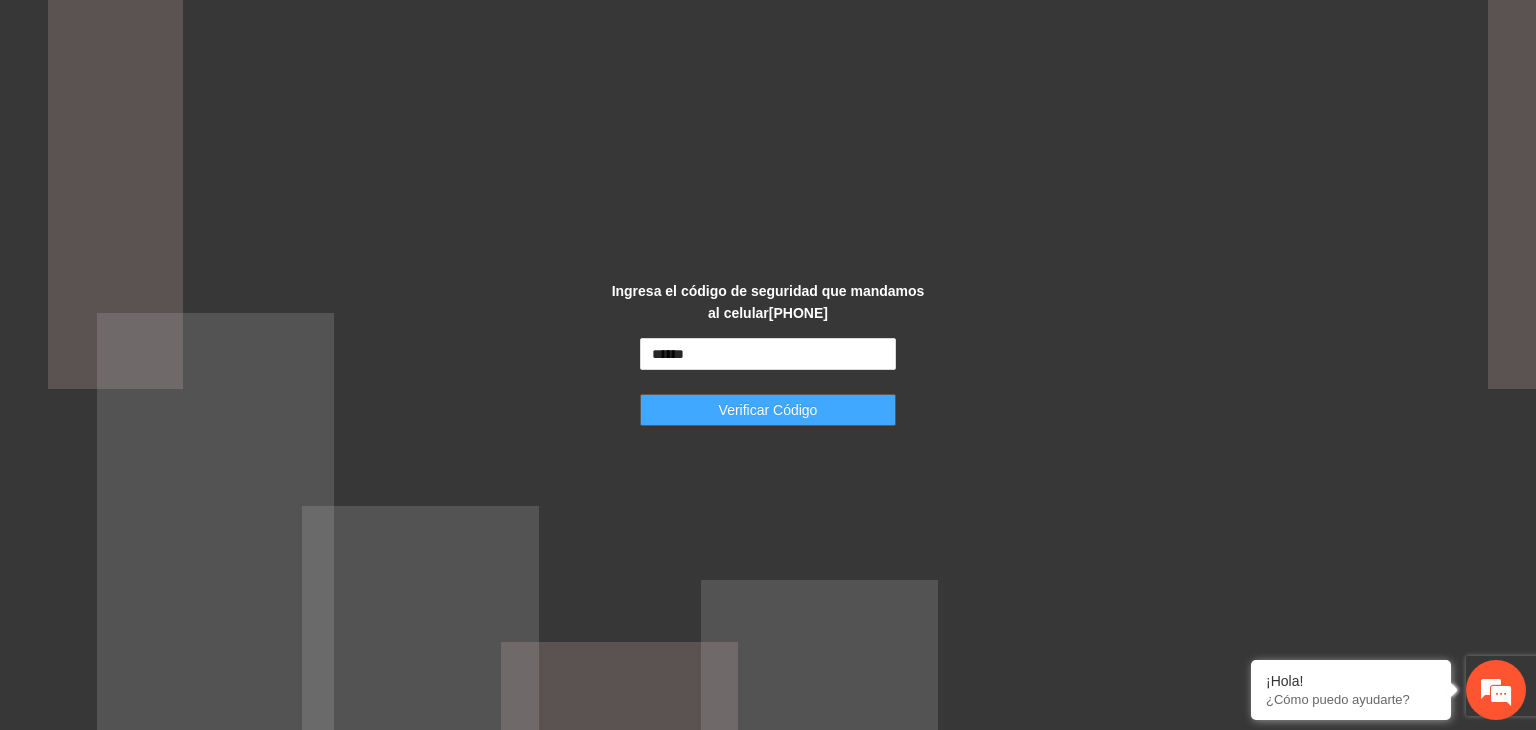 click on "Verificar Código" at bounding box center [768, 410] 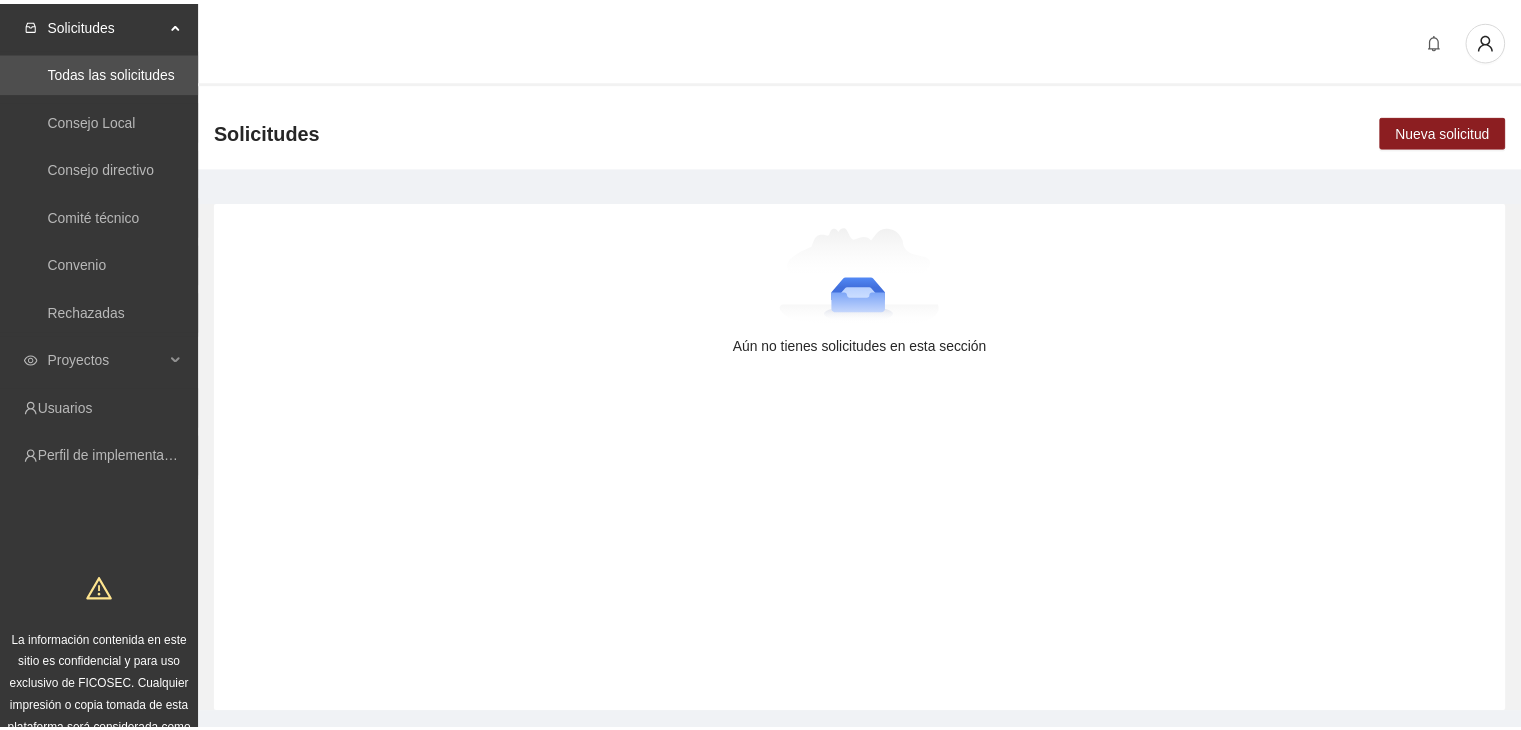 scroll, scrollTop: 0, scrollLeft: 0, axis: both 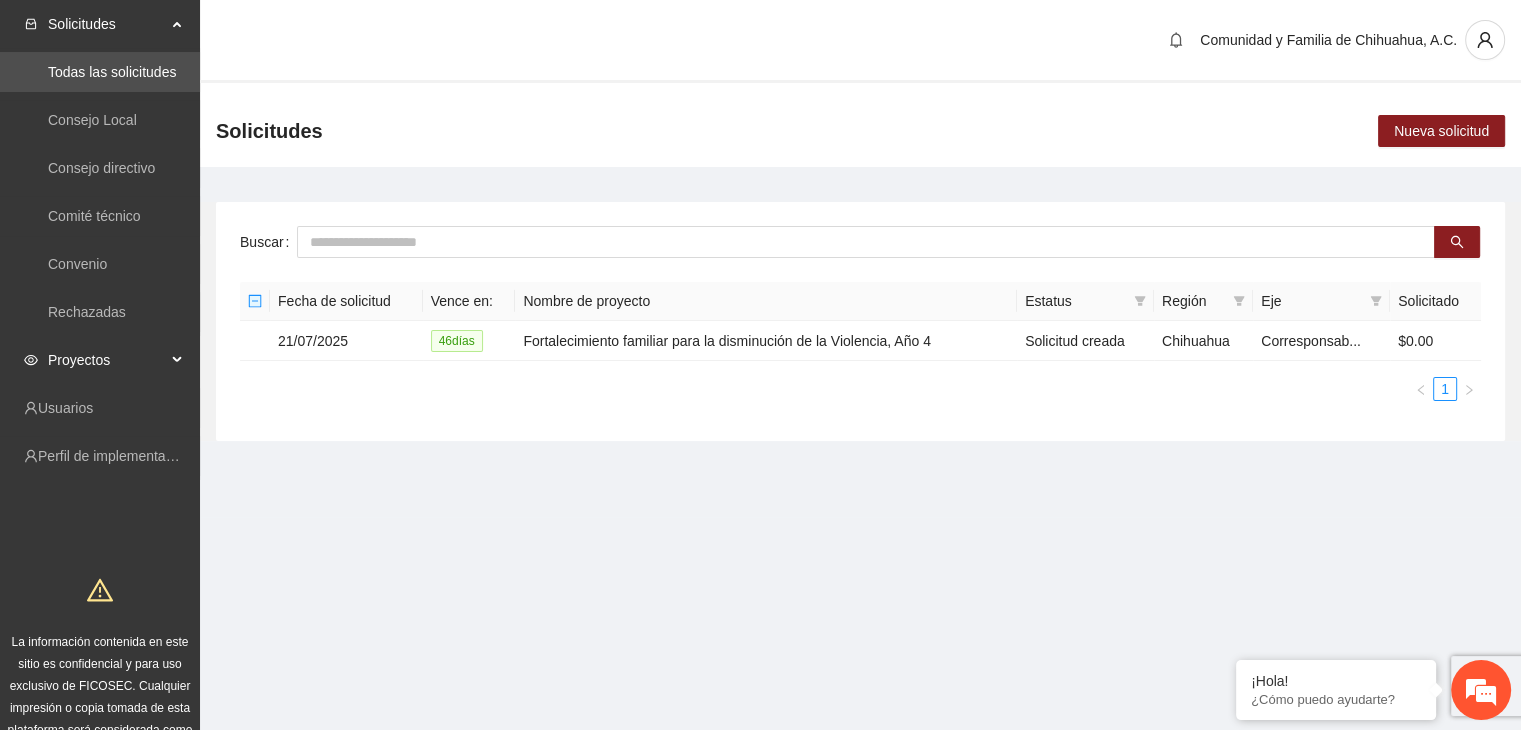 click on "Proyectos" at bounding box center [107, 360] 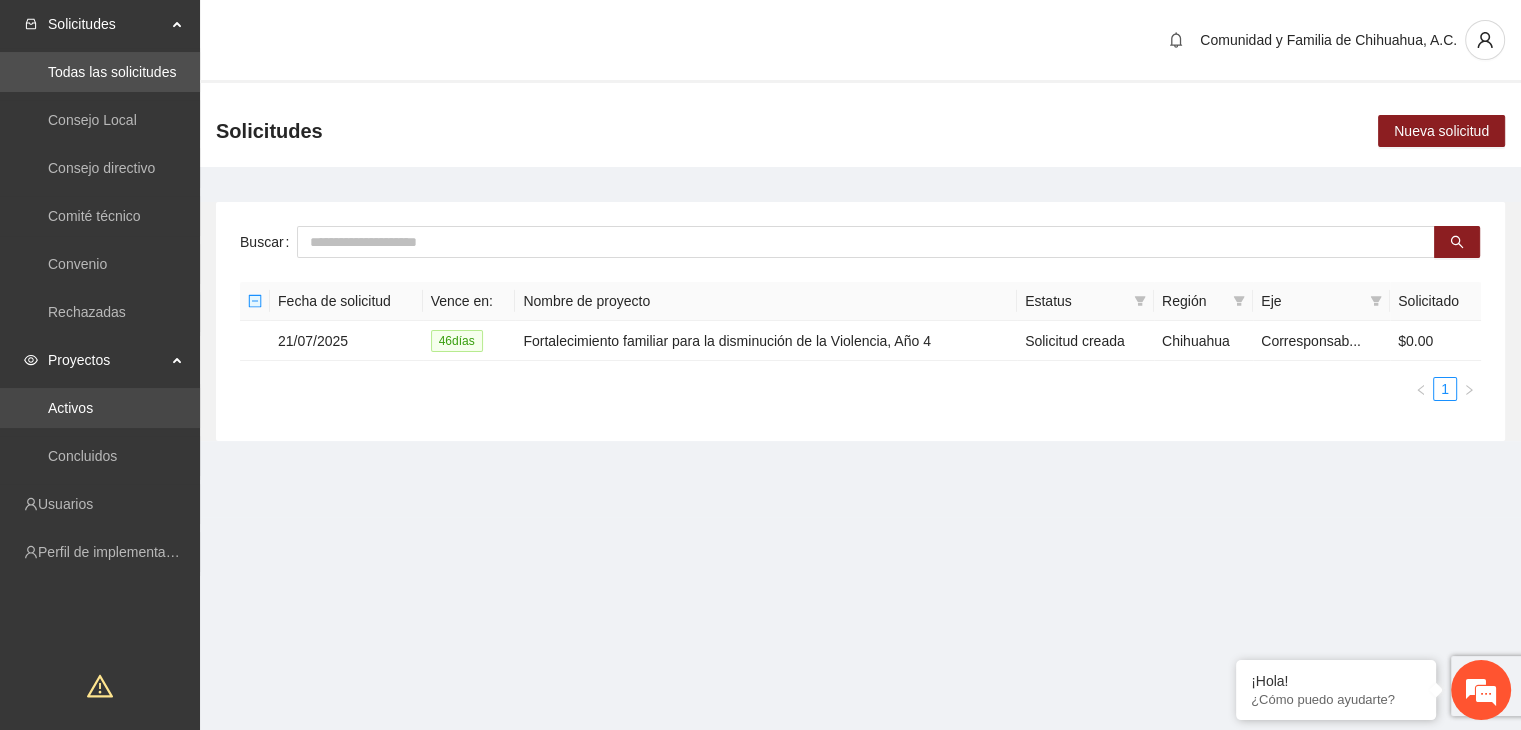 click on "Activos" at bounding box center (70, 408) 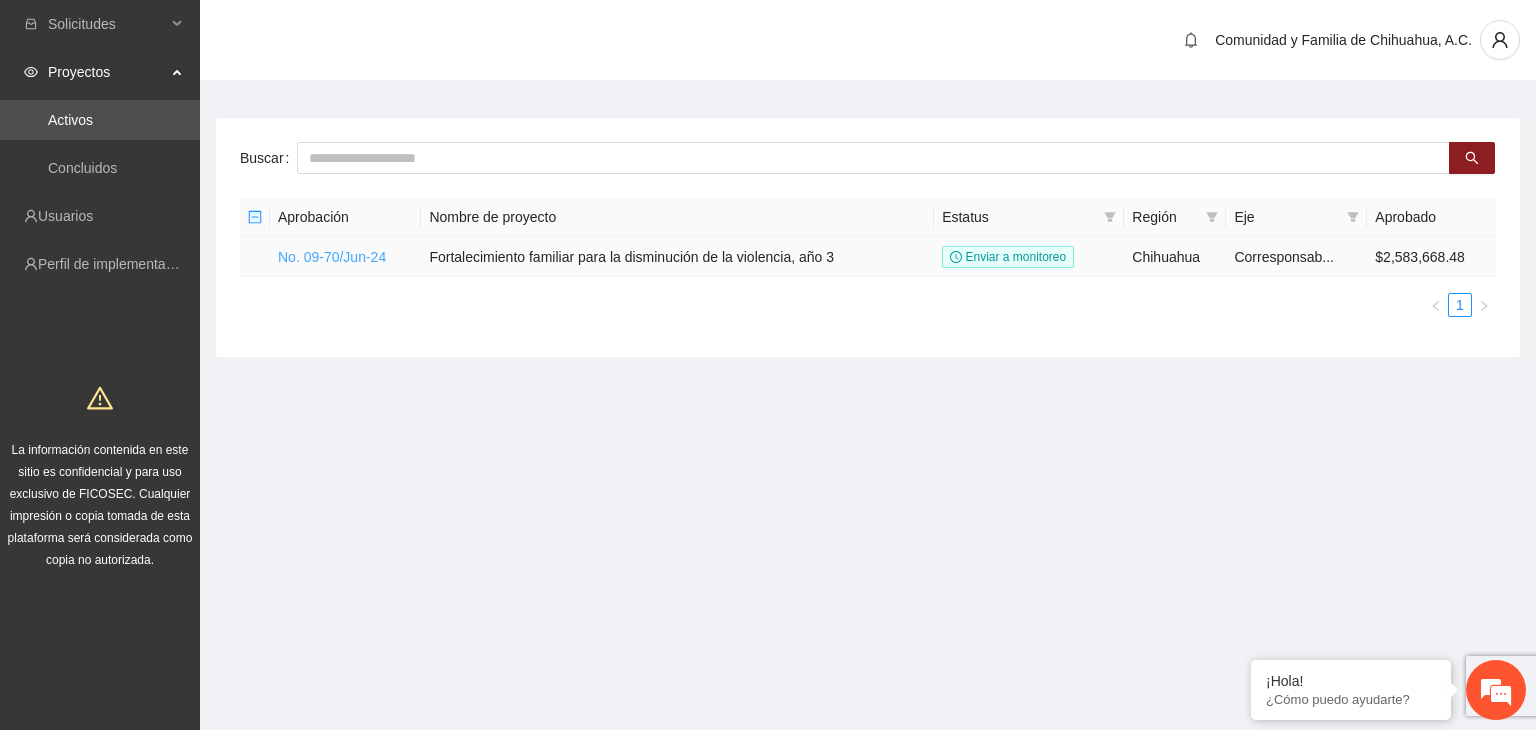 click on "No. 09-70/Jun-24" at bounding box center (332, 257) 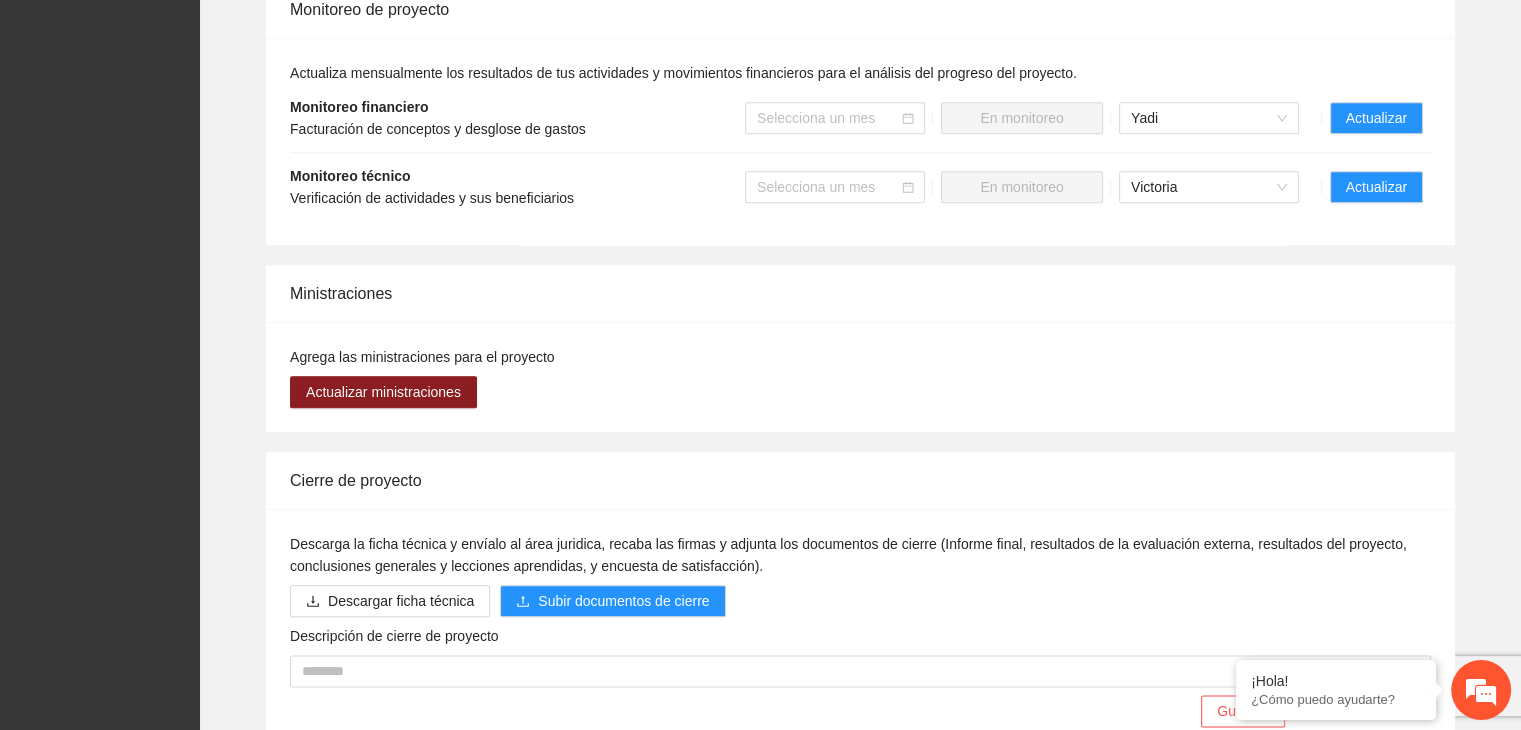 scroll, scrollTop: 2100, scrollLeft: 0, axis: vertical 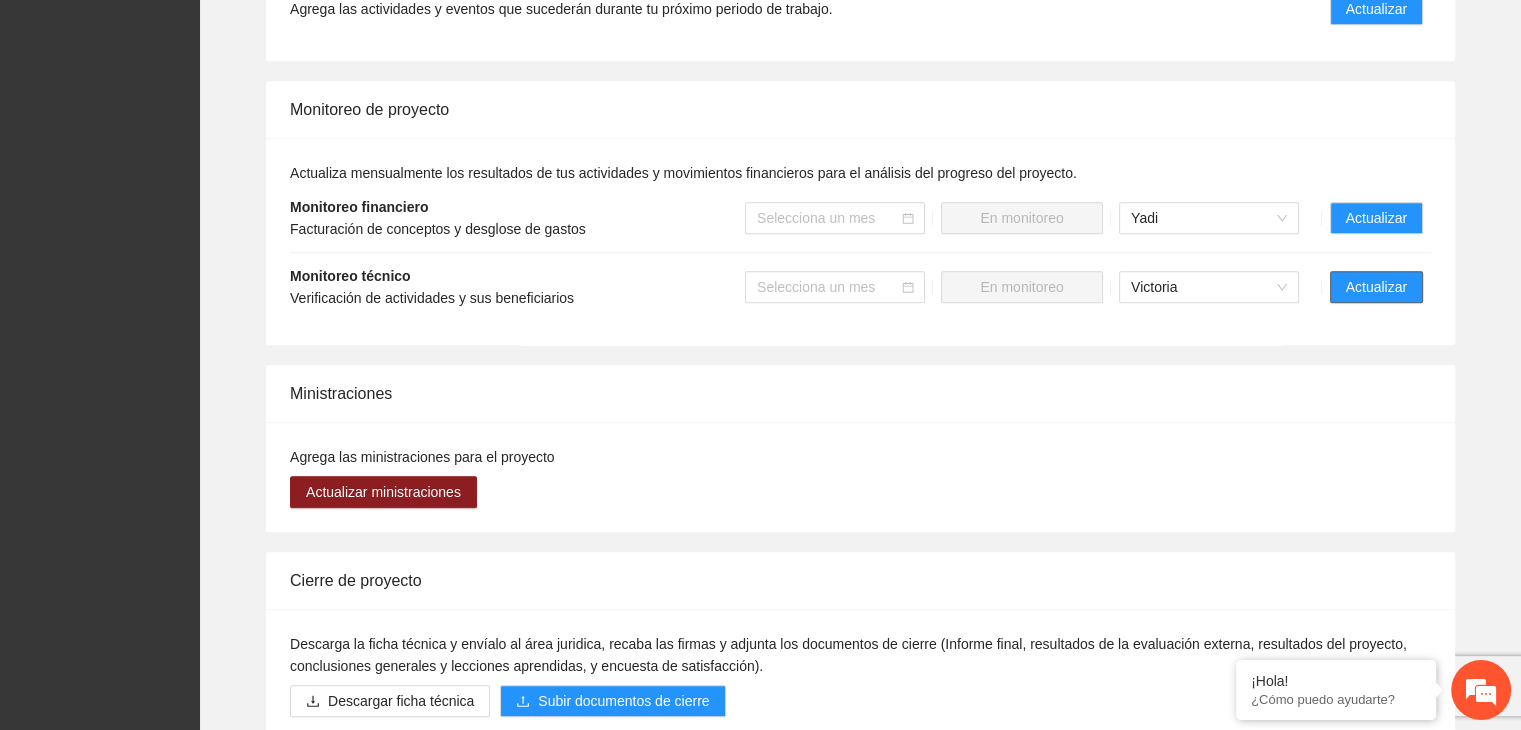 click on "Actualizar" at bounding box center [1376, 287] 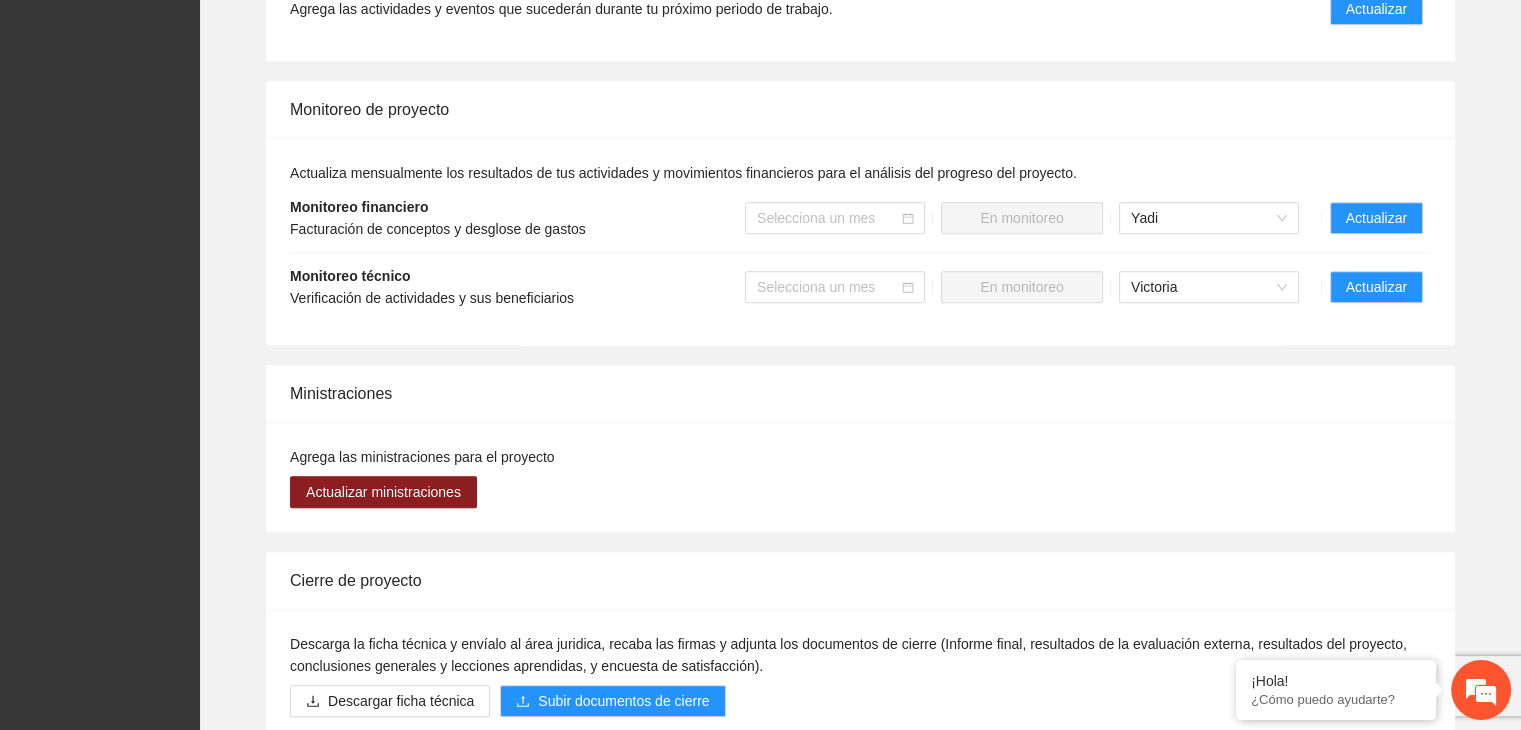 scroll, scrollTop: 0, scrollLeft: 0, axis: both 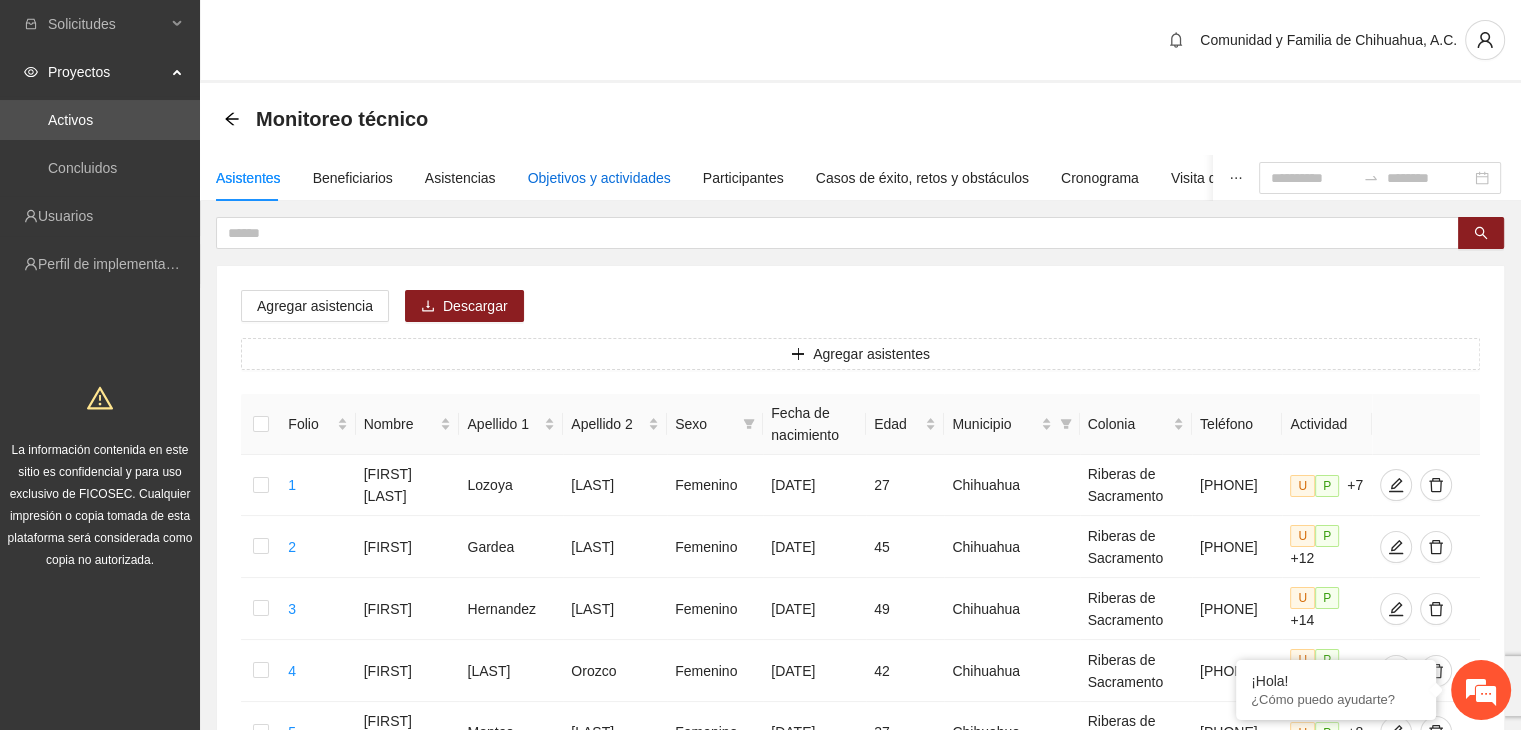 click on "Objetivos y actividades" at bounding box center (599, 178) 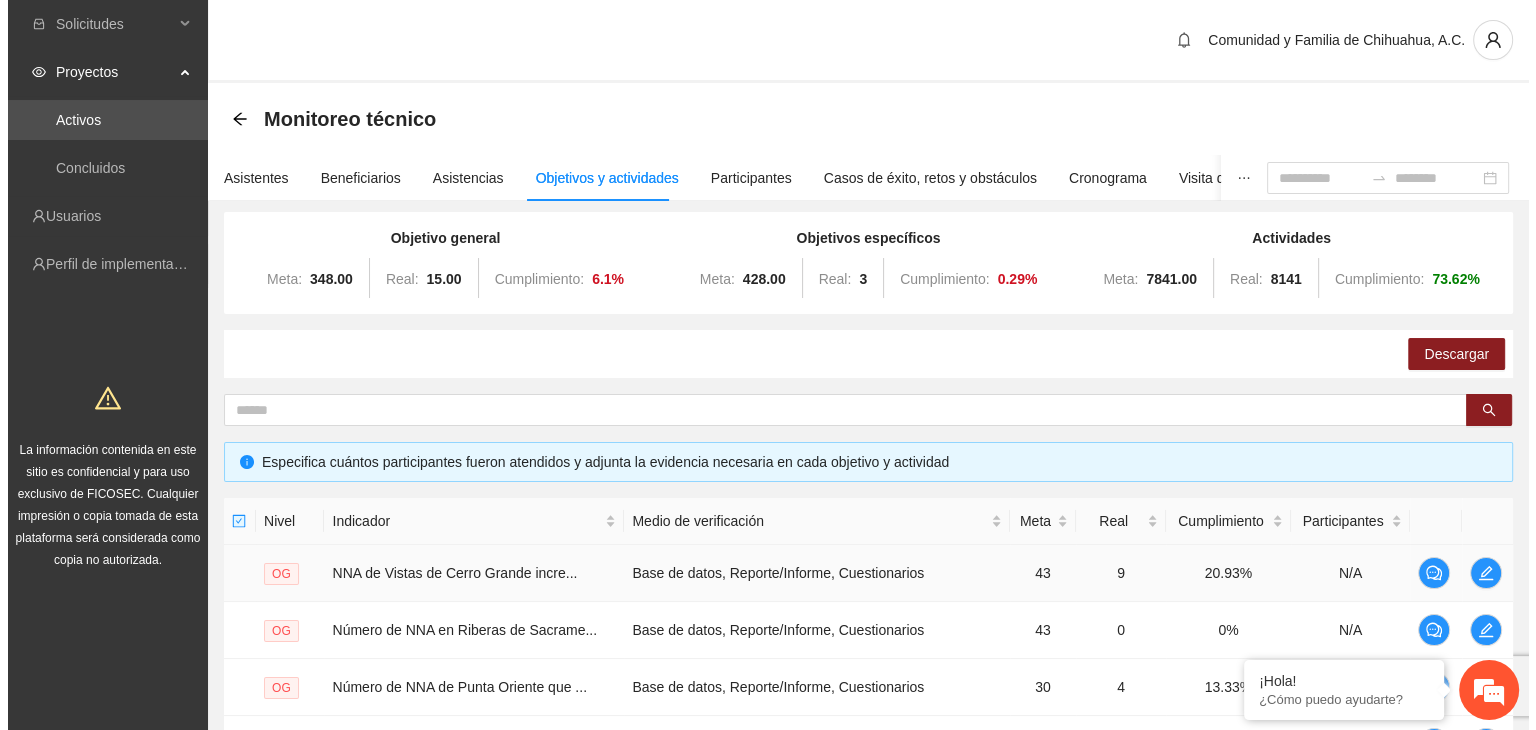 scroll, scrollTop: 500, scrollLeft: 0, axis: vertical 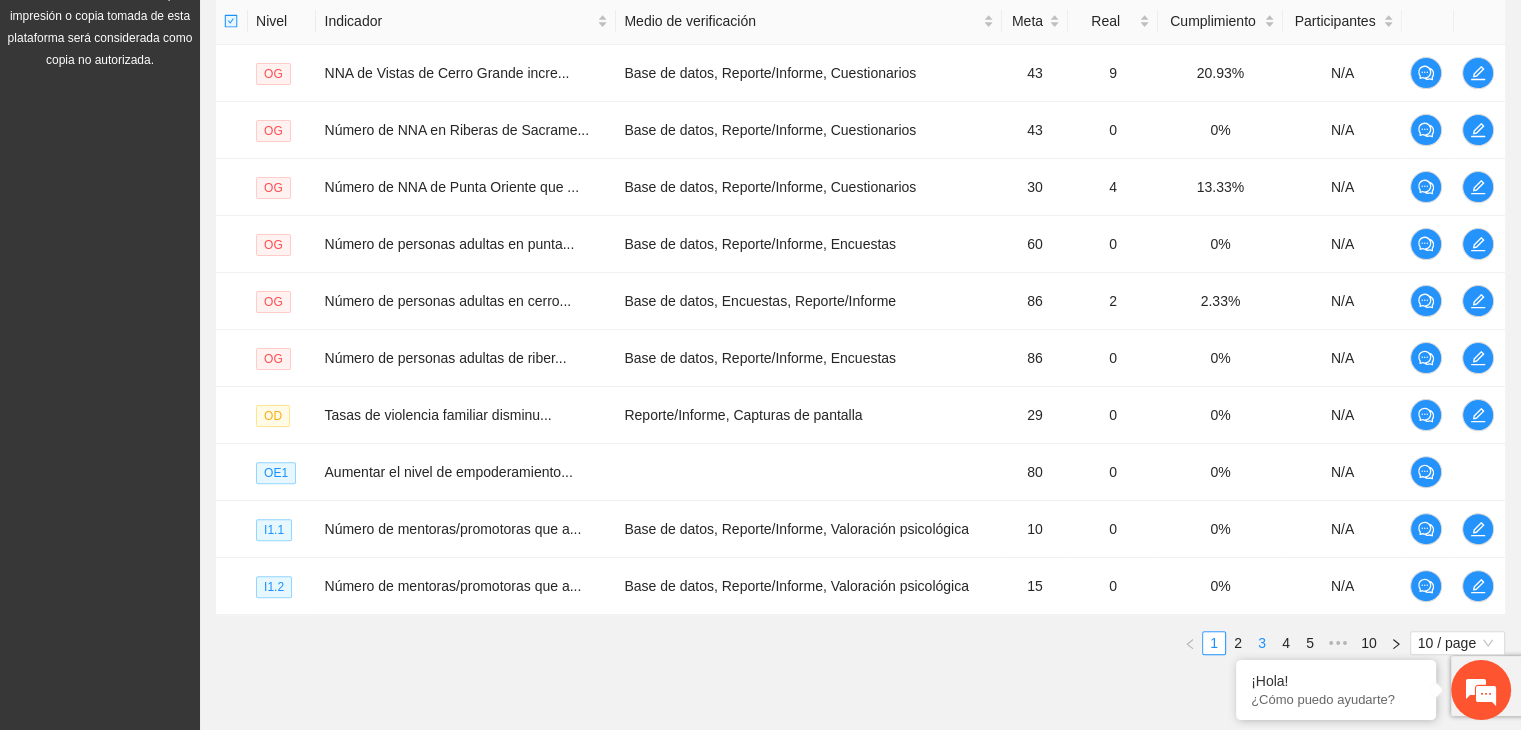click on "3" at bounding box center [1262, 643] 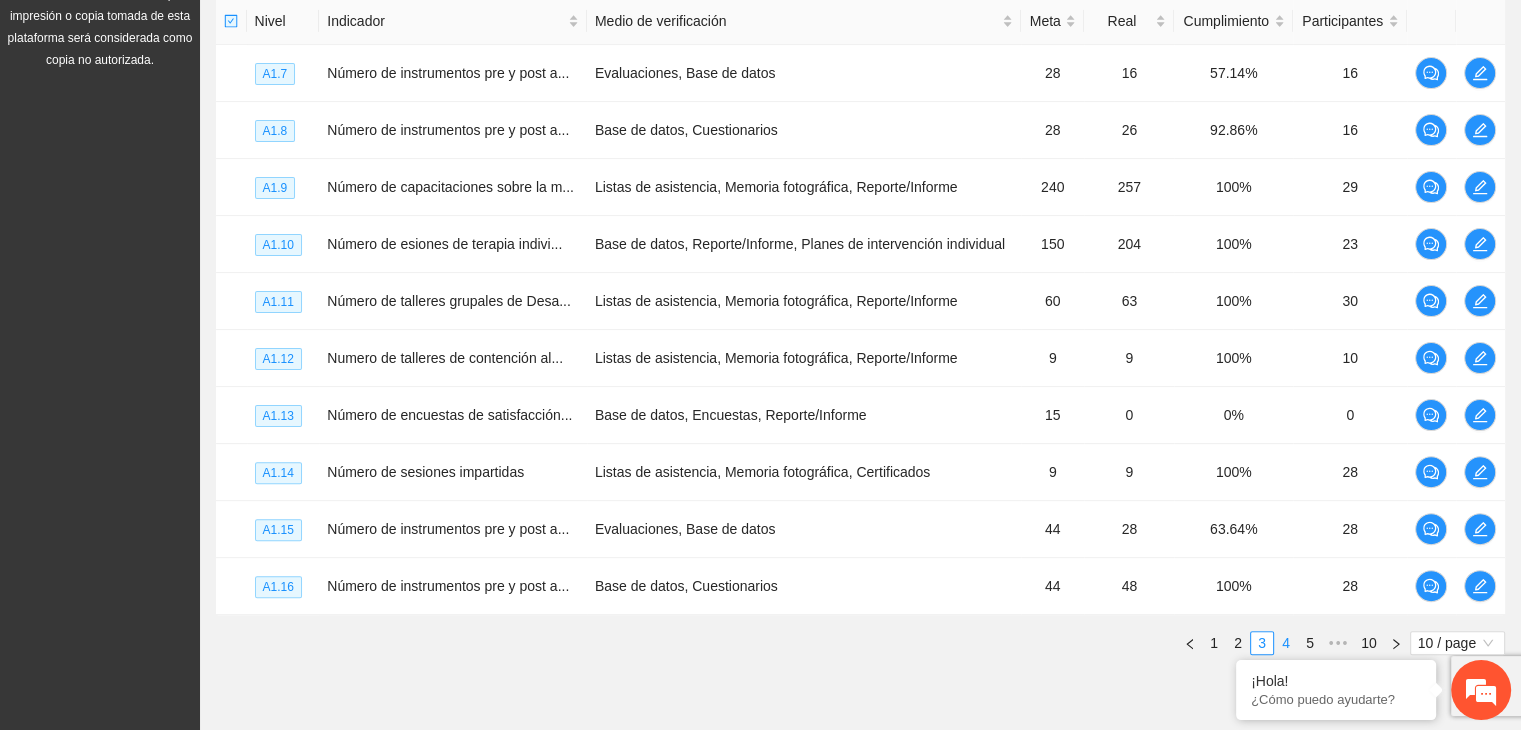 click on "4" at bounding box center [1286, 643] 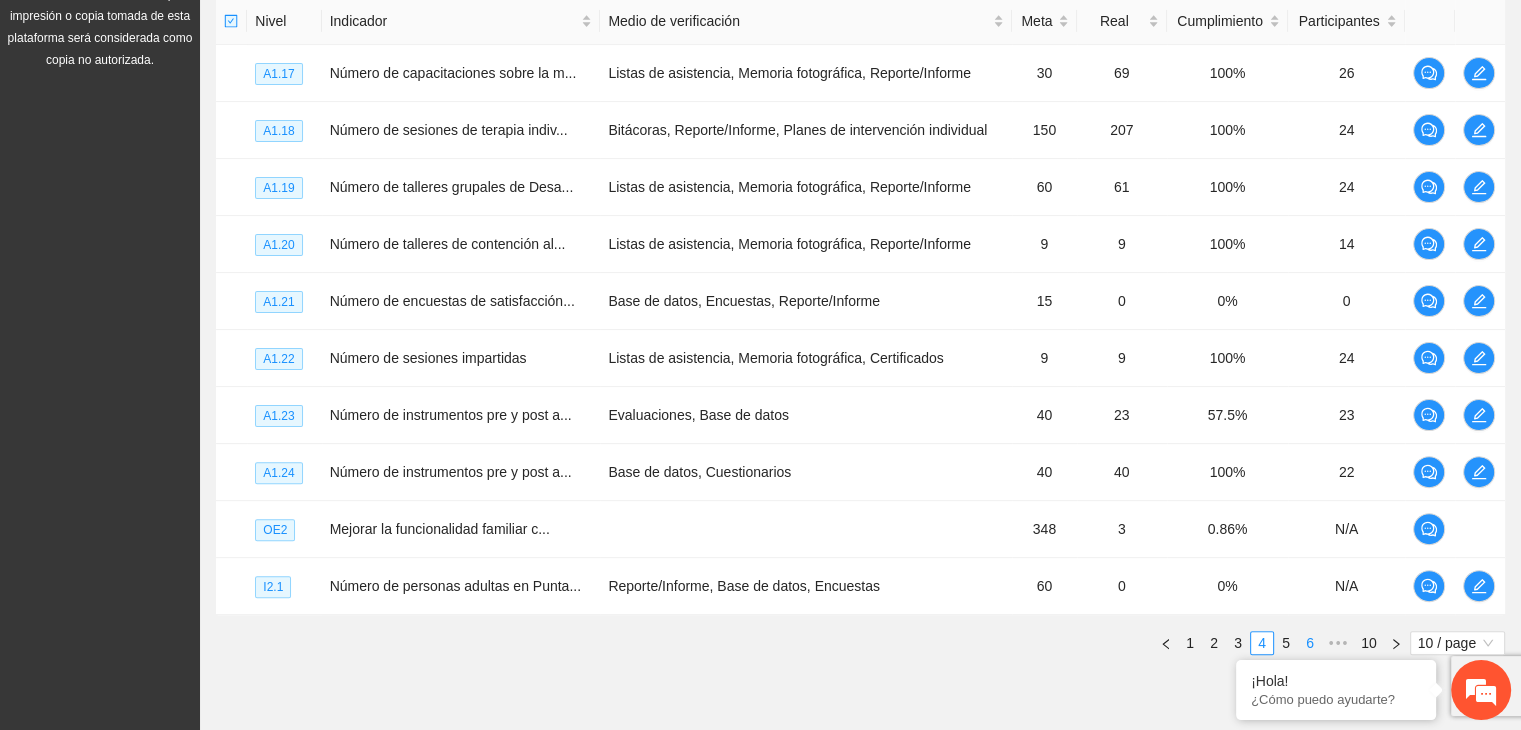 click on "6" at bounding box center (1310, 643) 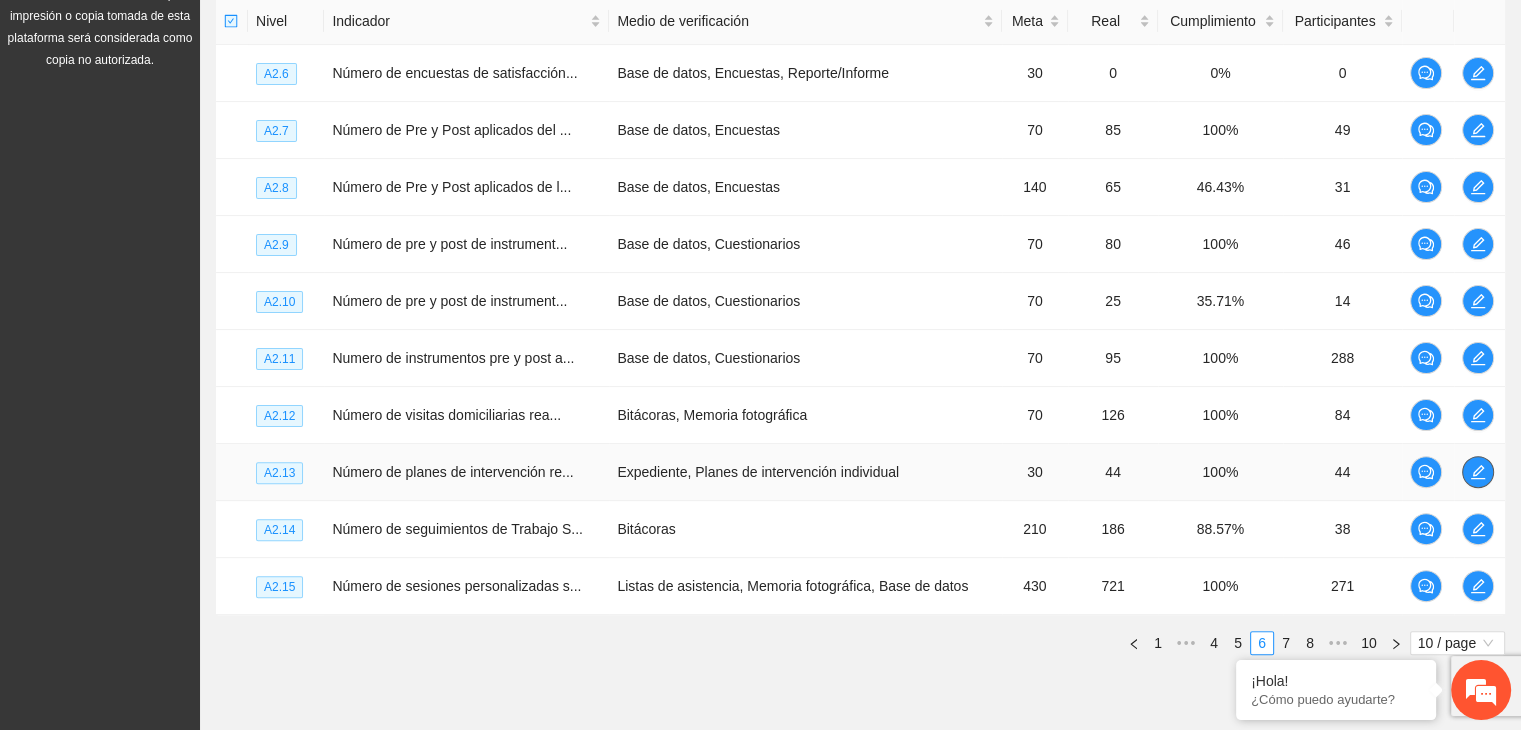 click 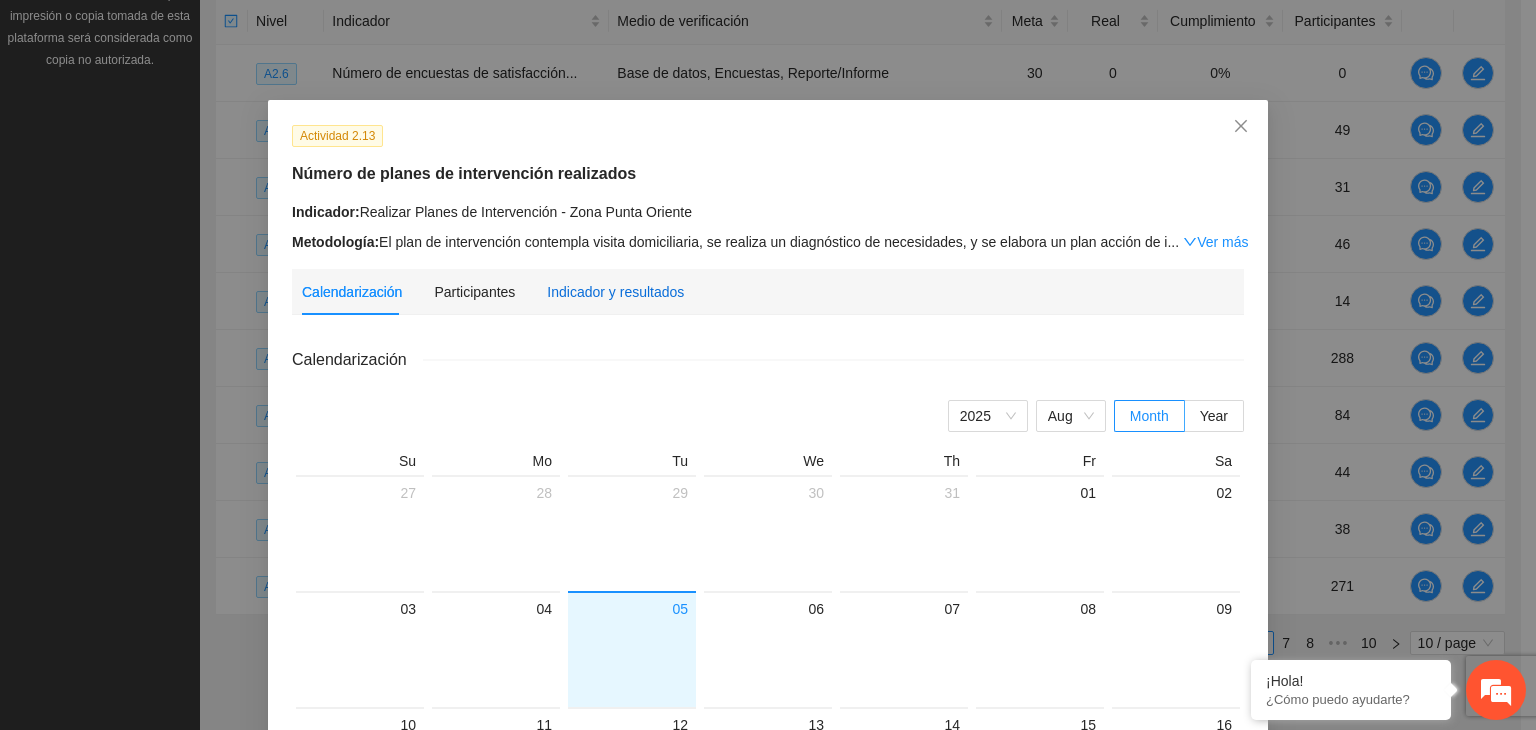 click on "Indicador y resultados" at bounding box center [615, 292] 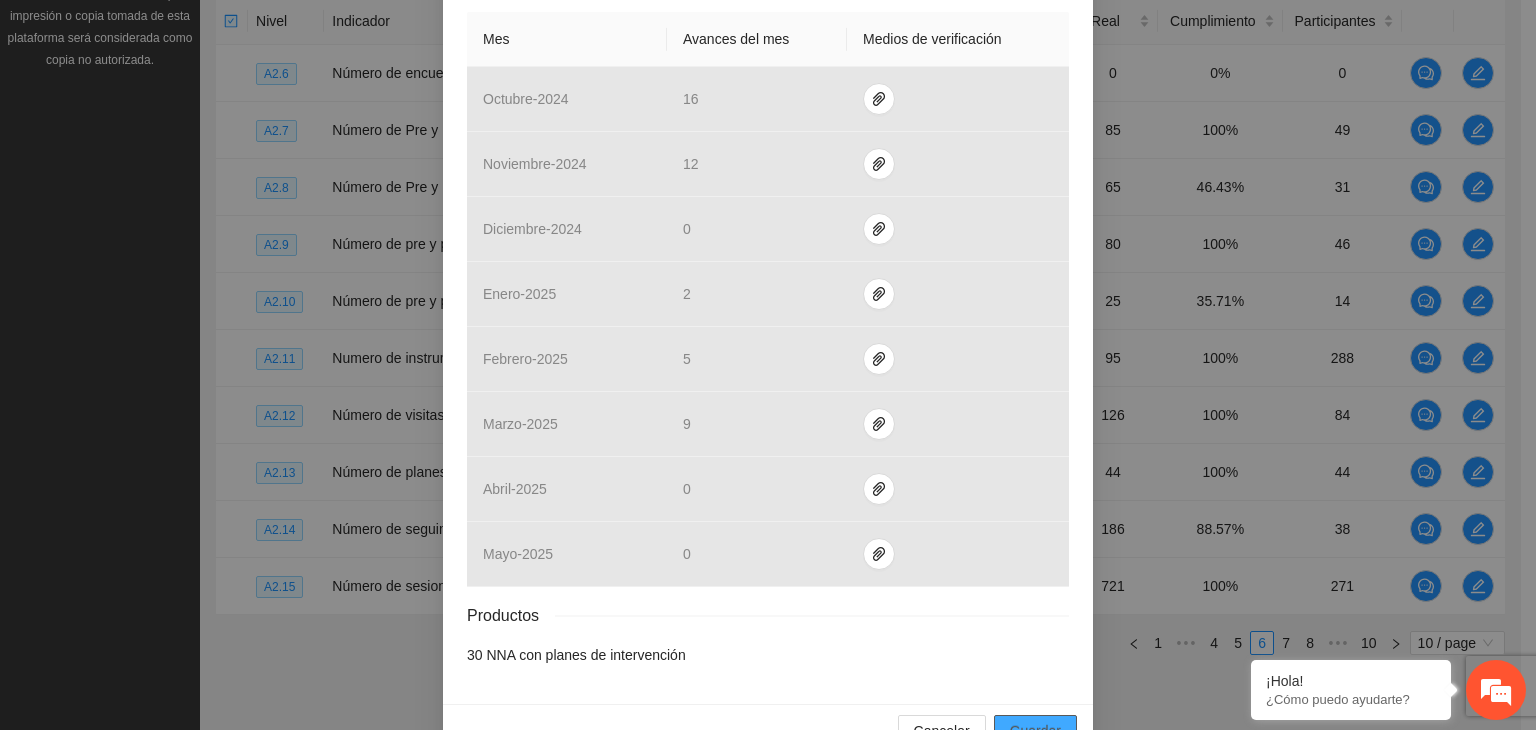 scroll, scrollTop: 504, scrollLeft: 0, axis: vertical 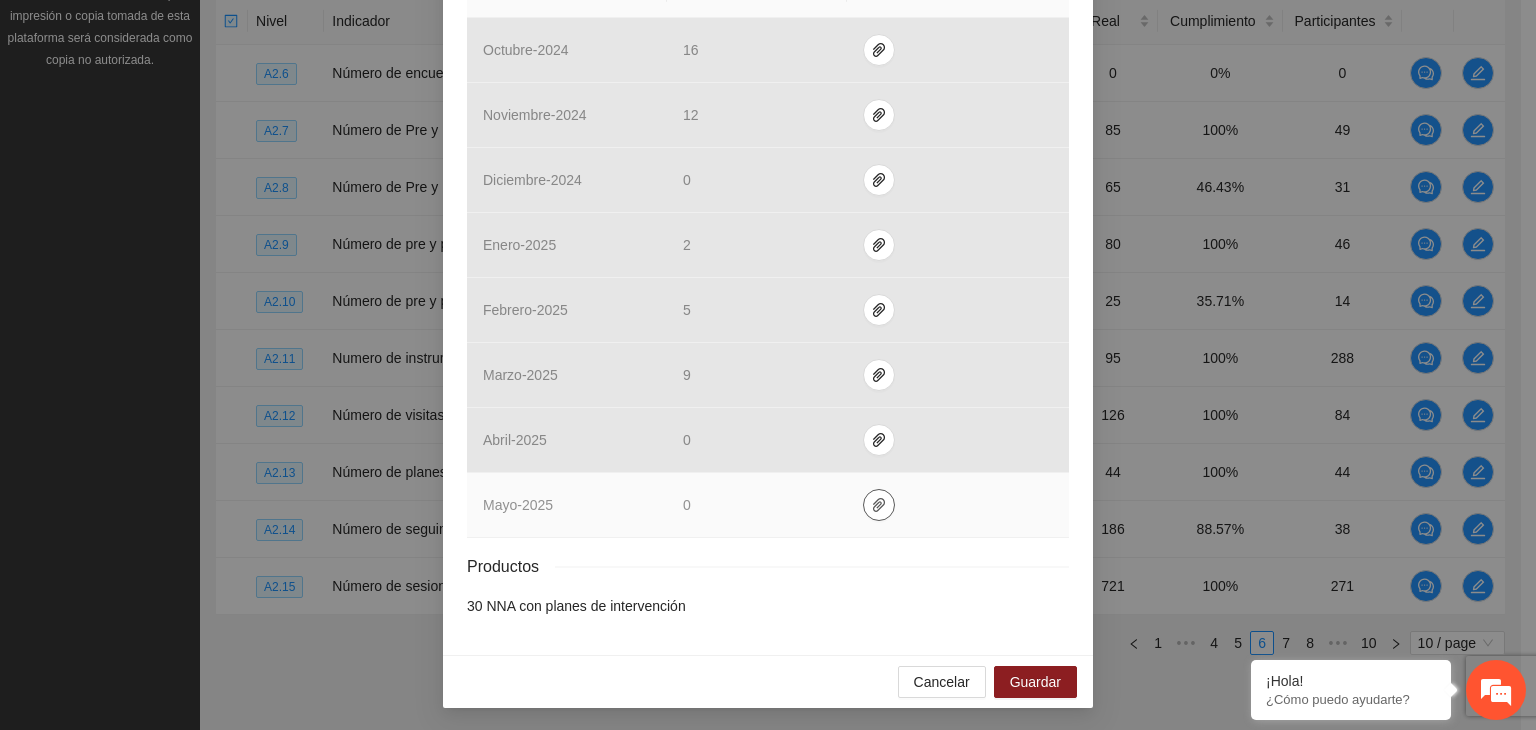 click 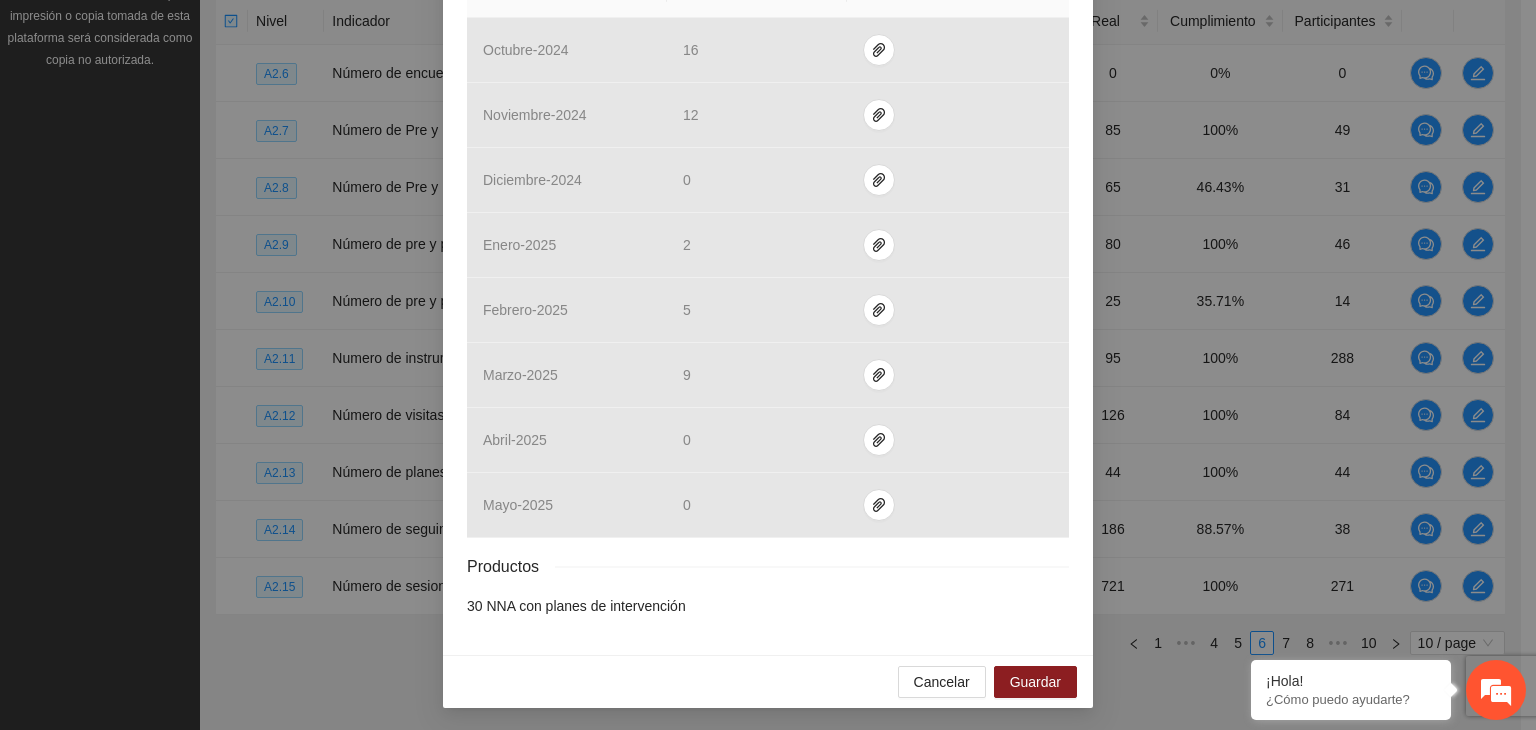 click on "Resultados Meta:  30 Reales:  44 Cumplimiento:  100 % Medios de verificación Mes Avances del mes Medios de verificación octubre  -  2024 16 noviembre  -  2024 12 diciembre  -  2024 0 enero  -  2025 2 febrero  -  2025 5 marzo  -  2025 9 abril  -  2025 0 mayo  -  2025 0 Productos 30 NNA con planes de intervención" at bounding box center (768, 230) 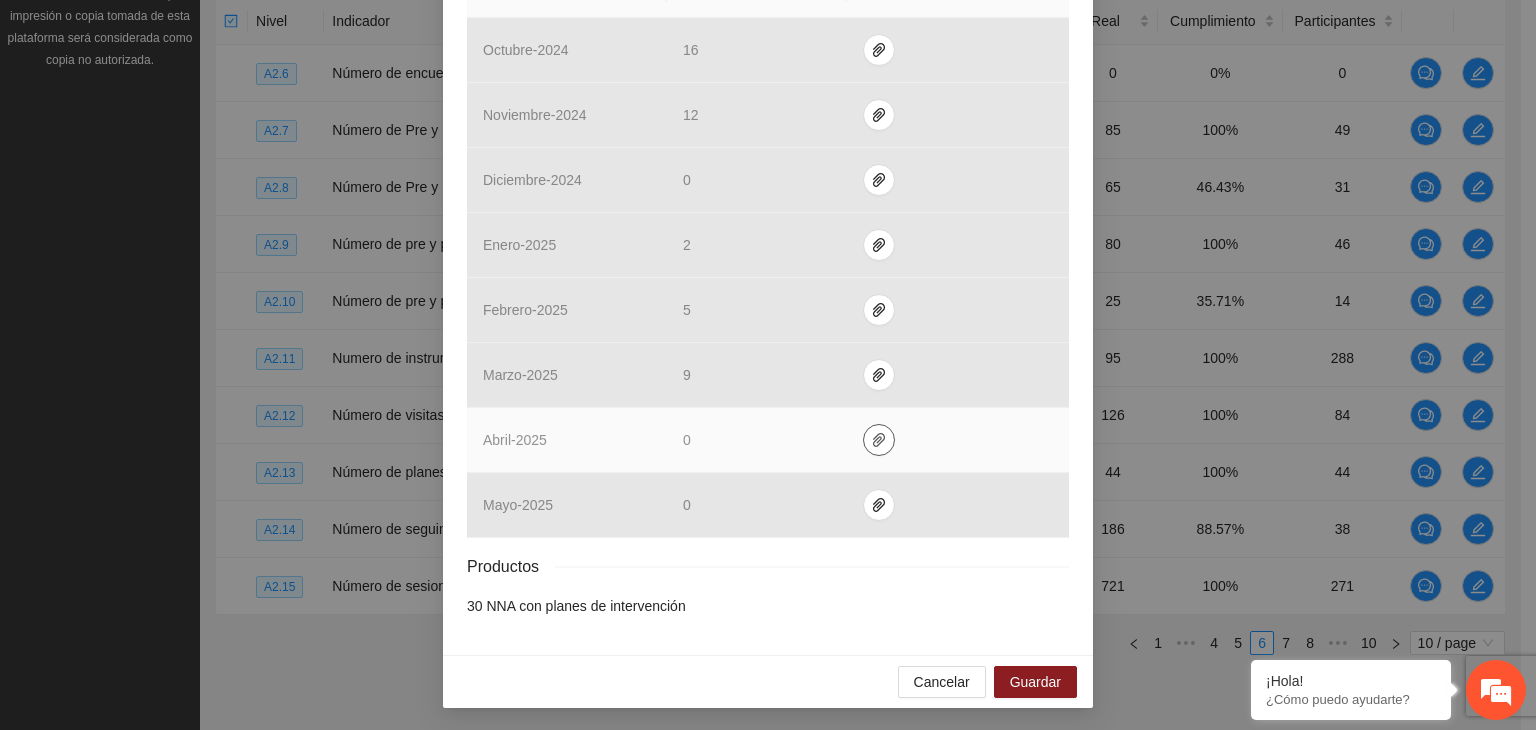 click 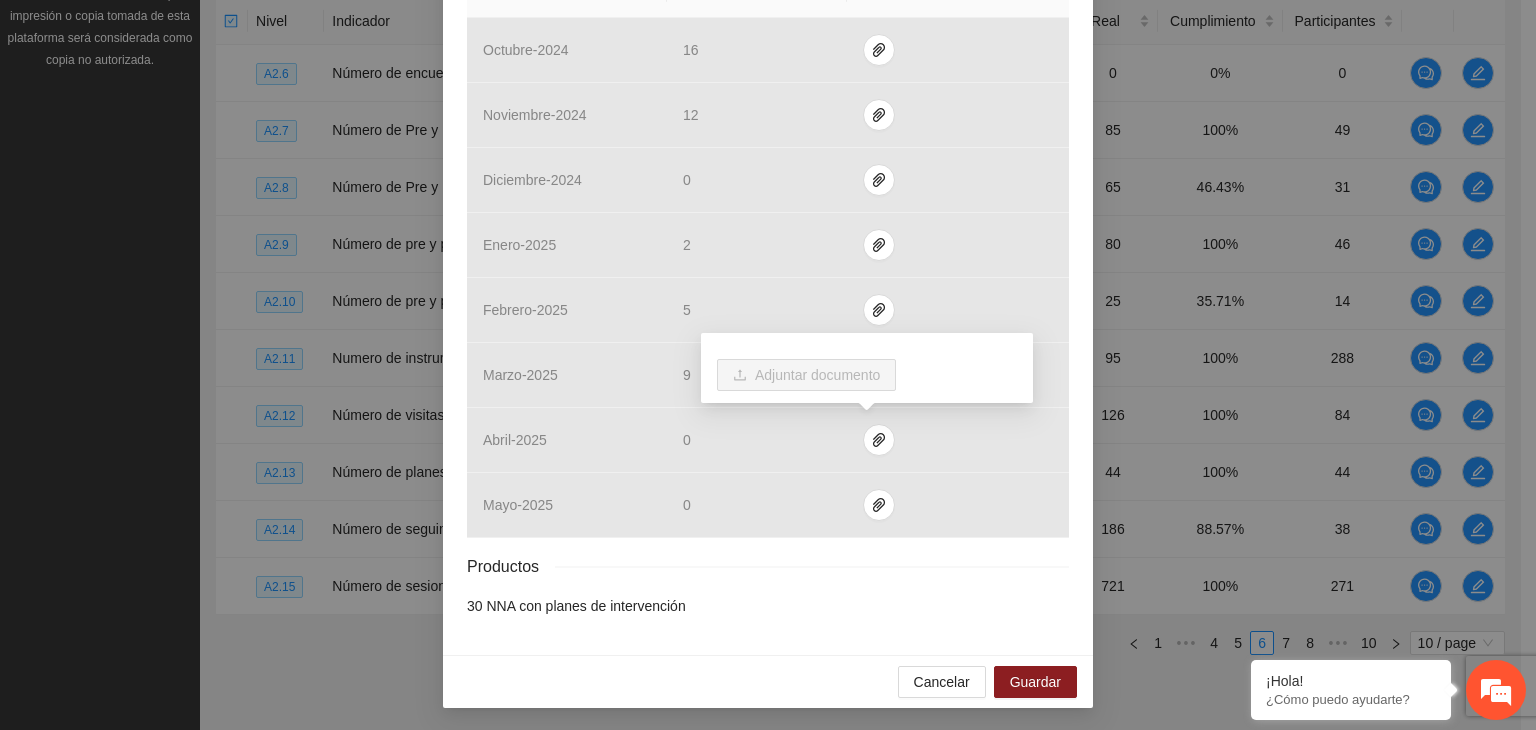 click on "Productos" at bounding box center (768, 566) 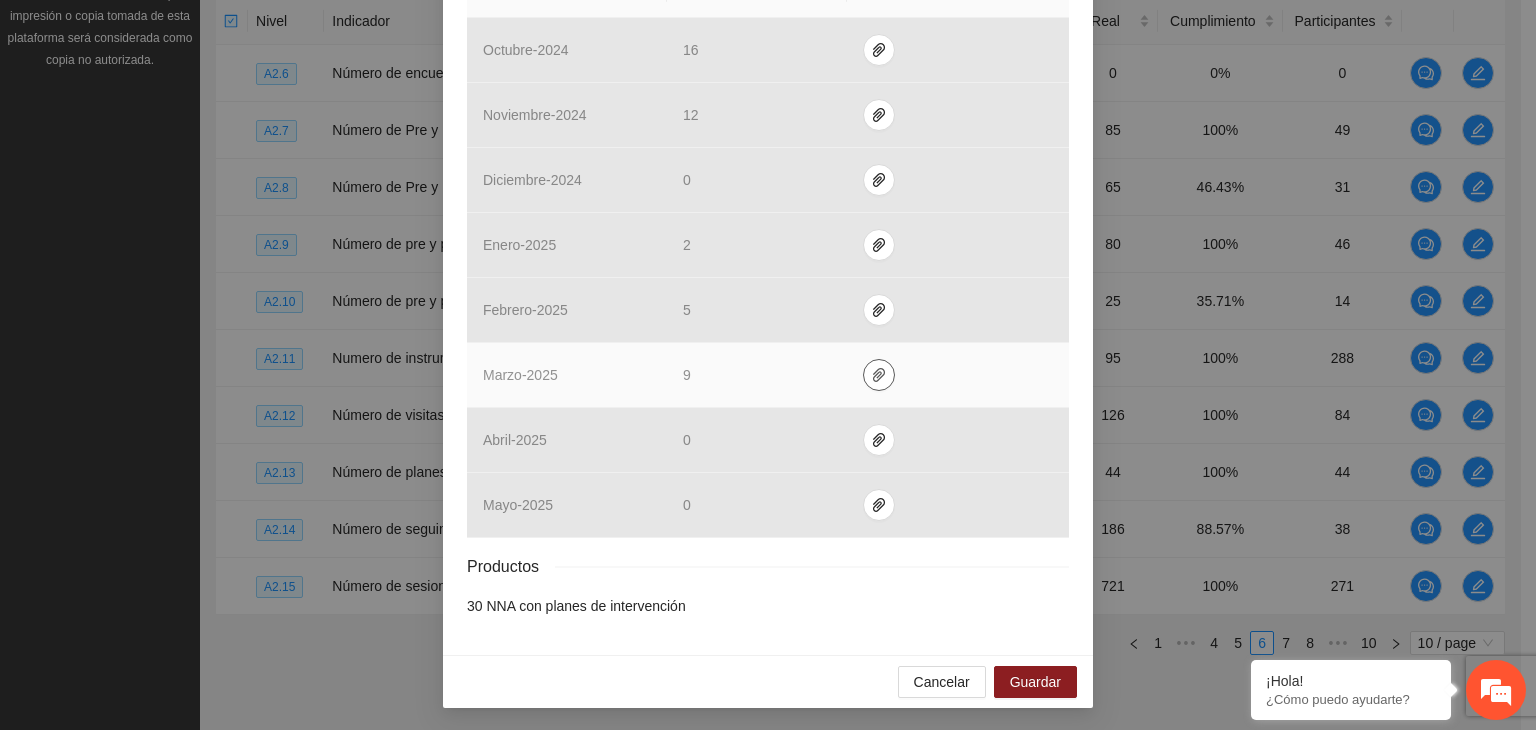 click at bounding box center (879, 375) 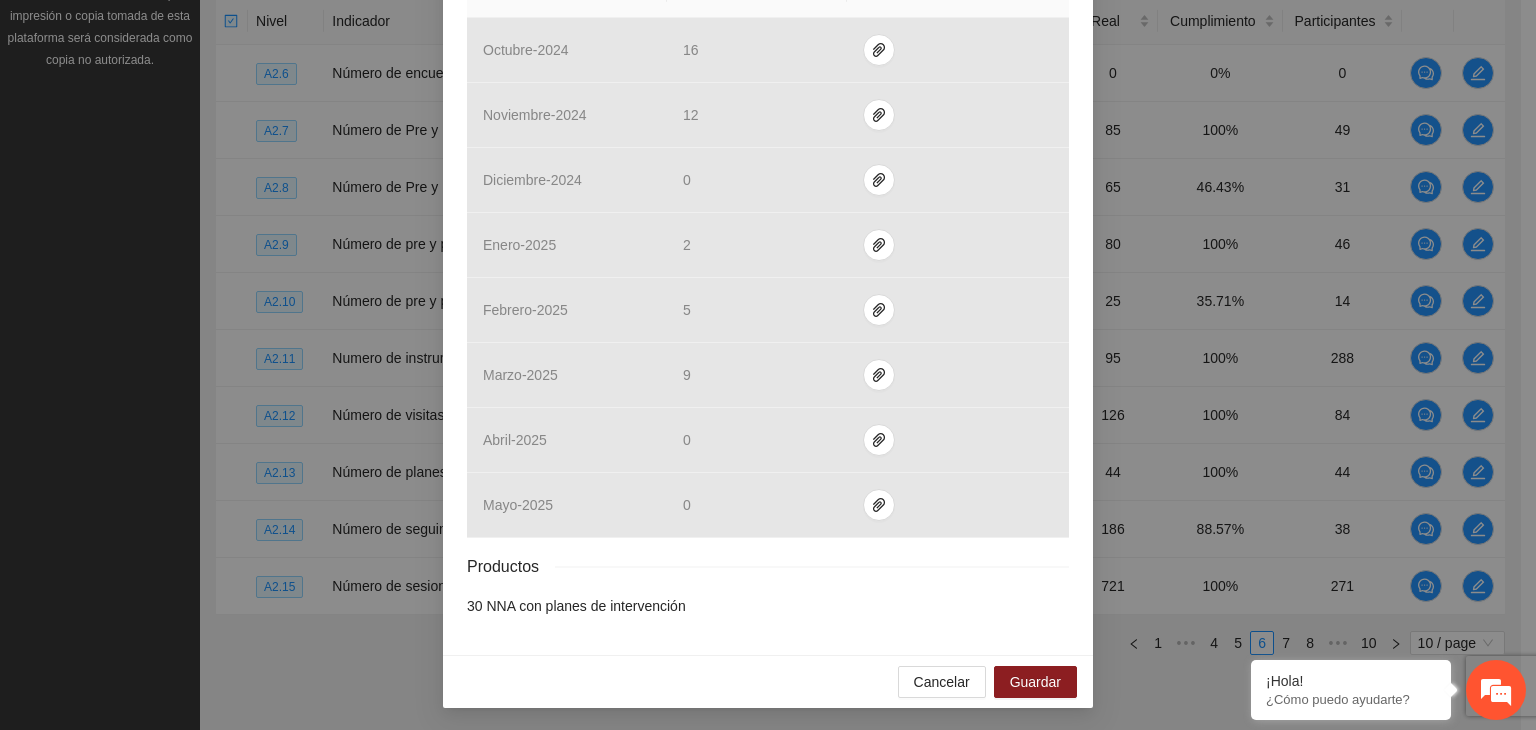 click on "Productos" at bounding box center (768, 566) 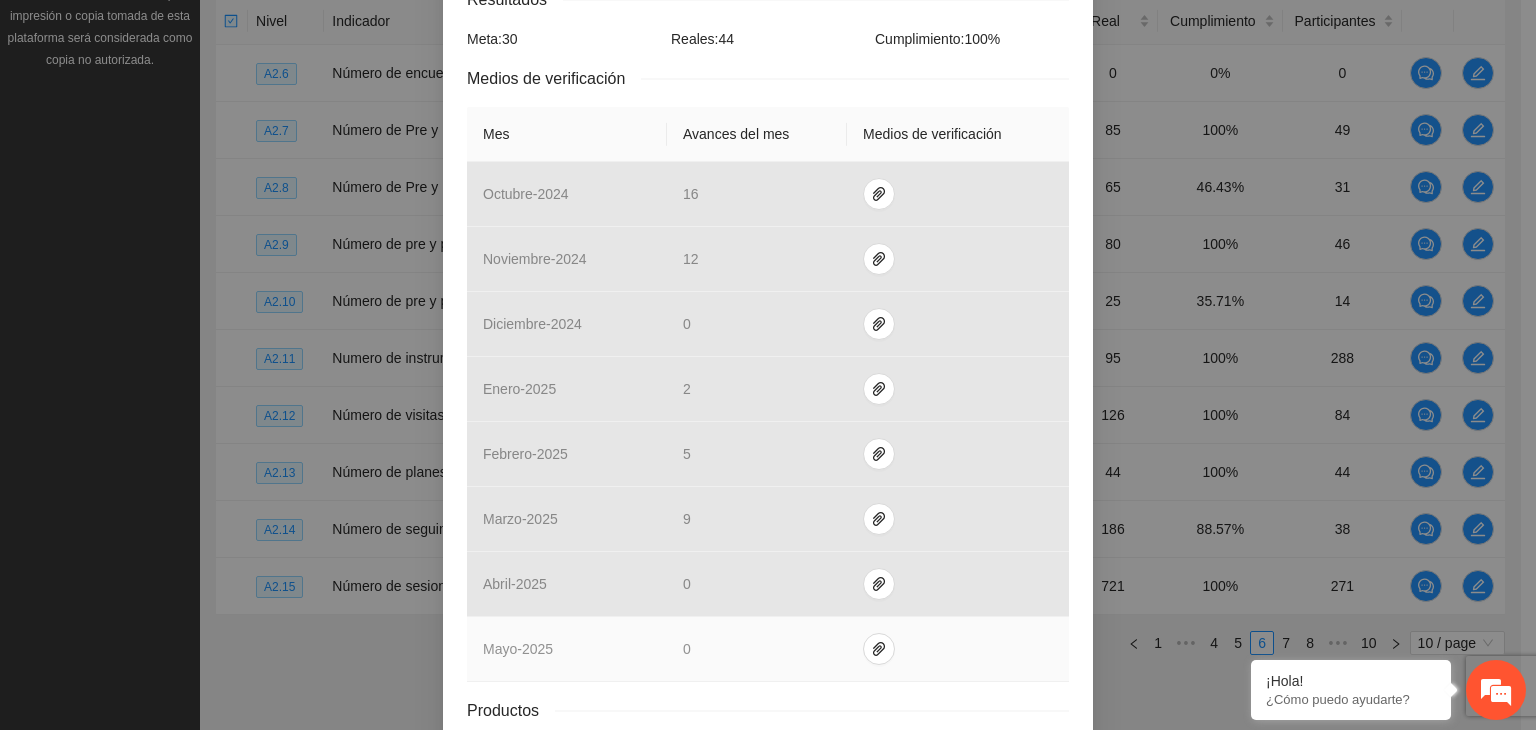 scroll, scrollTop: 104, scrollLeft: 0, axis: vertical 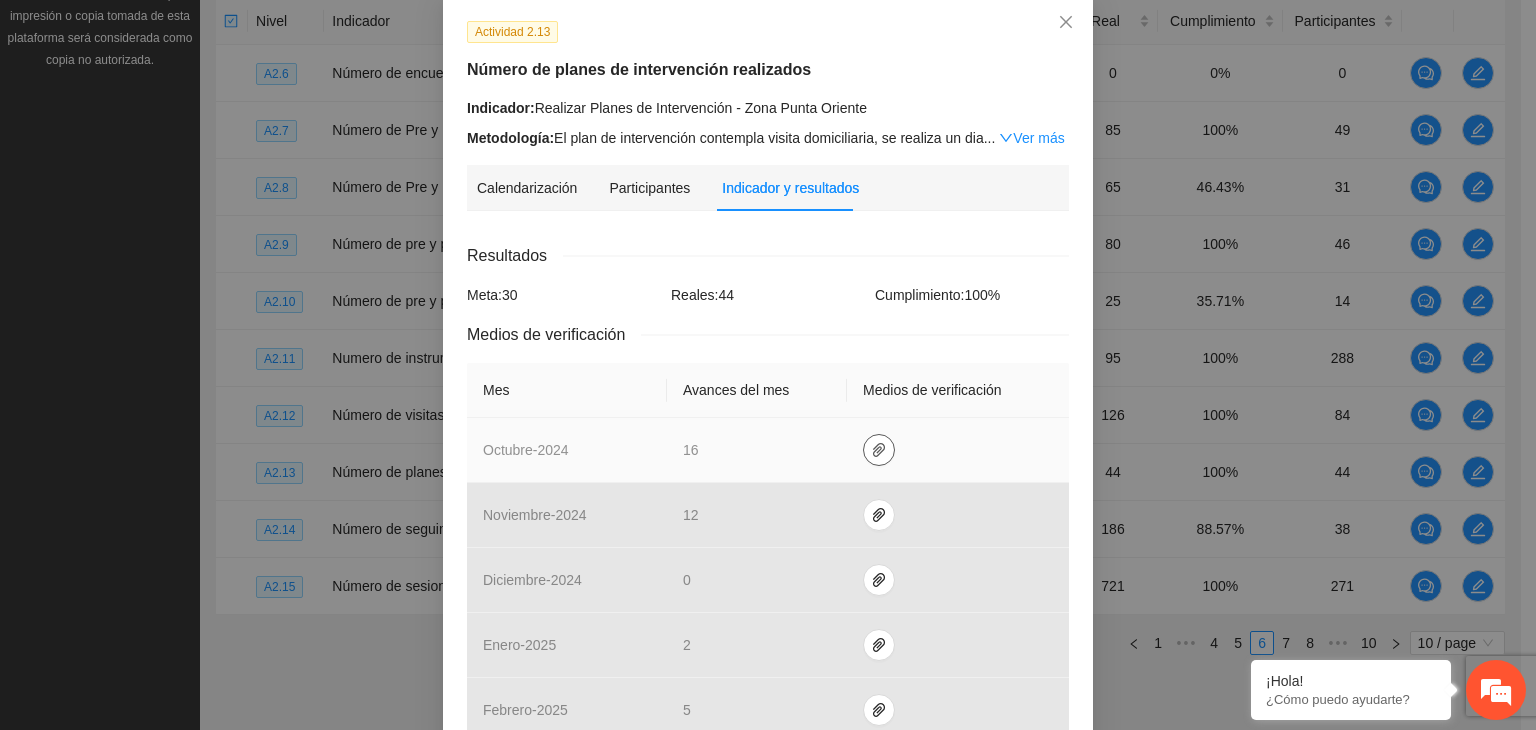 click 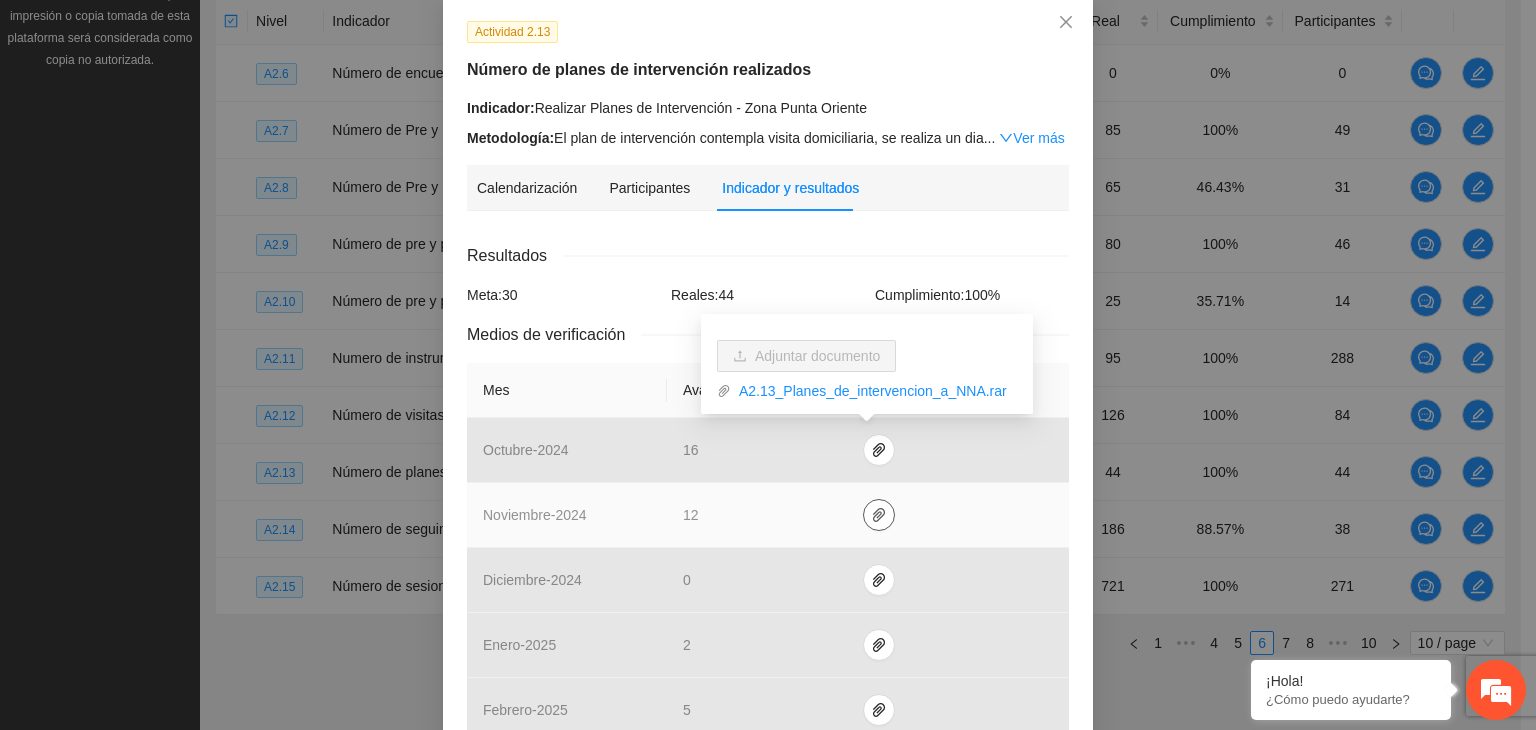 click 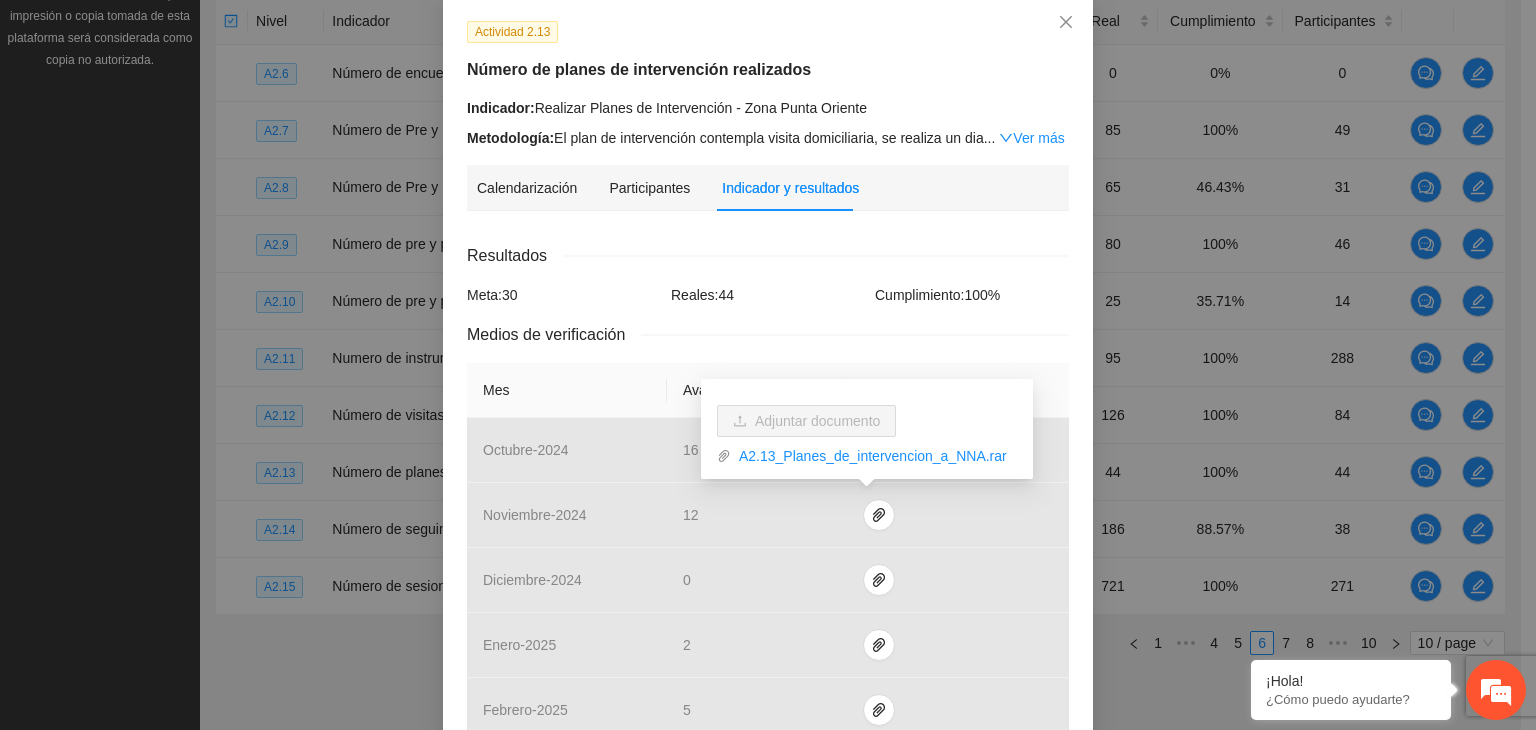 click on "Actividad 2.13 Número de planes de intervención realizados Indicador:  Realizar Planes de Intervención - Zona Punta Oriente Metodología:  El plan de intervención contempla visita domiciliaria, se realiza un dia ...  Ver más Calendarización Participantes Indicador y resultados Calendarización 2025 Aug Month Year Su Mo Tu We Th Fr Sa 27 28 29 30 31 01 02 03 04 05 06 07 08 09 10 11 12 13 14 15 16 17 18 19 20 21 22 23 24 25 26 27 28 29 30 31 01 02 03 04 05 06 Resultados Meta:  30 Reales:  44 Cumplimiento:  100 % Medios de verificación Mes Avances del mes Medios de verificación octubre  -  2024 16 noviembre  -  2024 12 diciembre  -  2024 0 enero  -  2025 2 febrero  -  2025 5 marzo  -  2025 9 abril  -  2025 0 mayo  -  2025 0 Productos 30 NNA con planes de intervención" at bounding box center (768, 525) 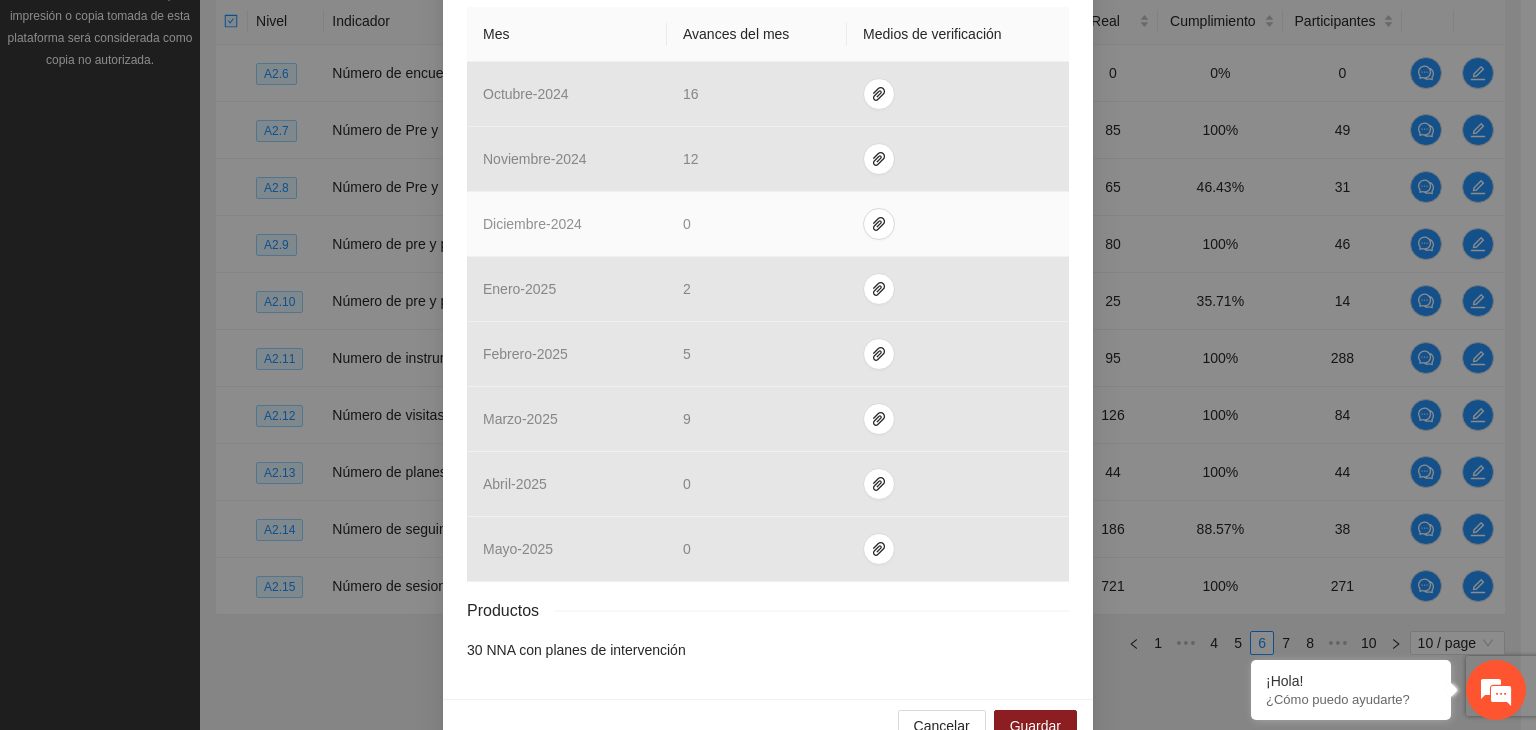 scroll, scrollTop: 504, scrollLeft: 0, axis: vertical 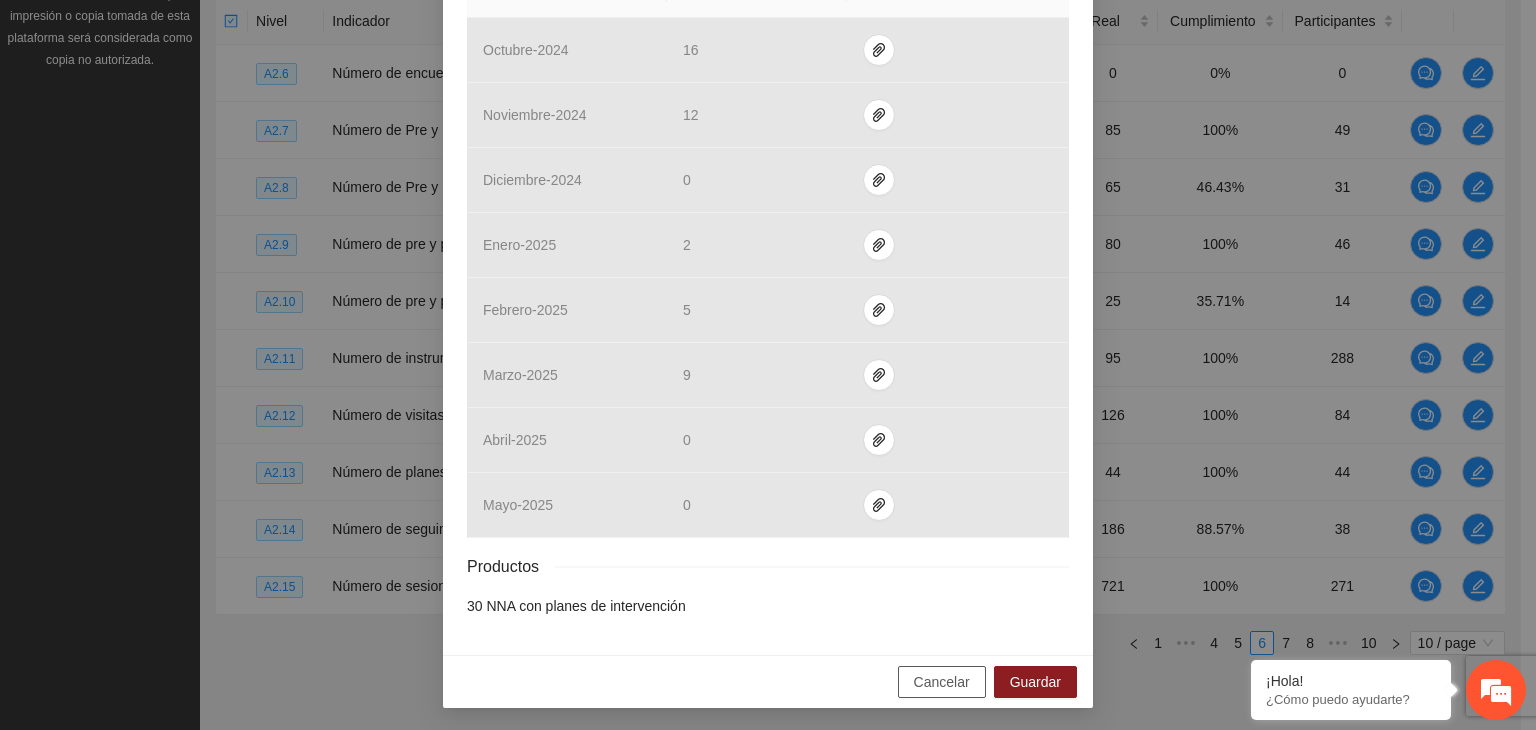 click on "Cancelar" at bounding box center [942, 682] 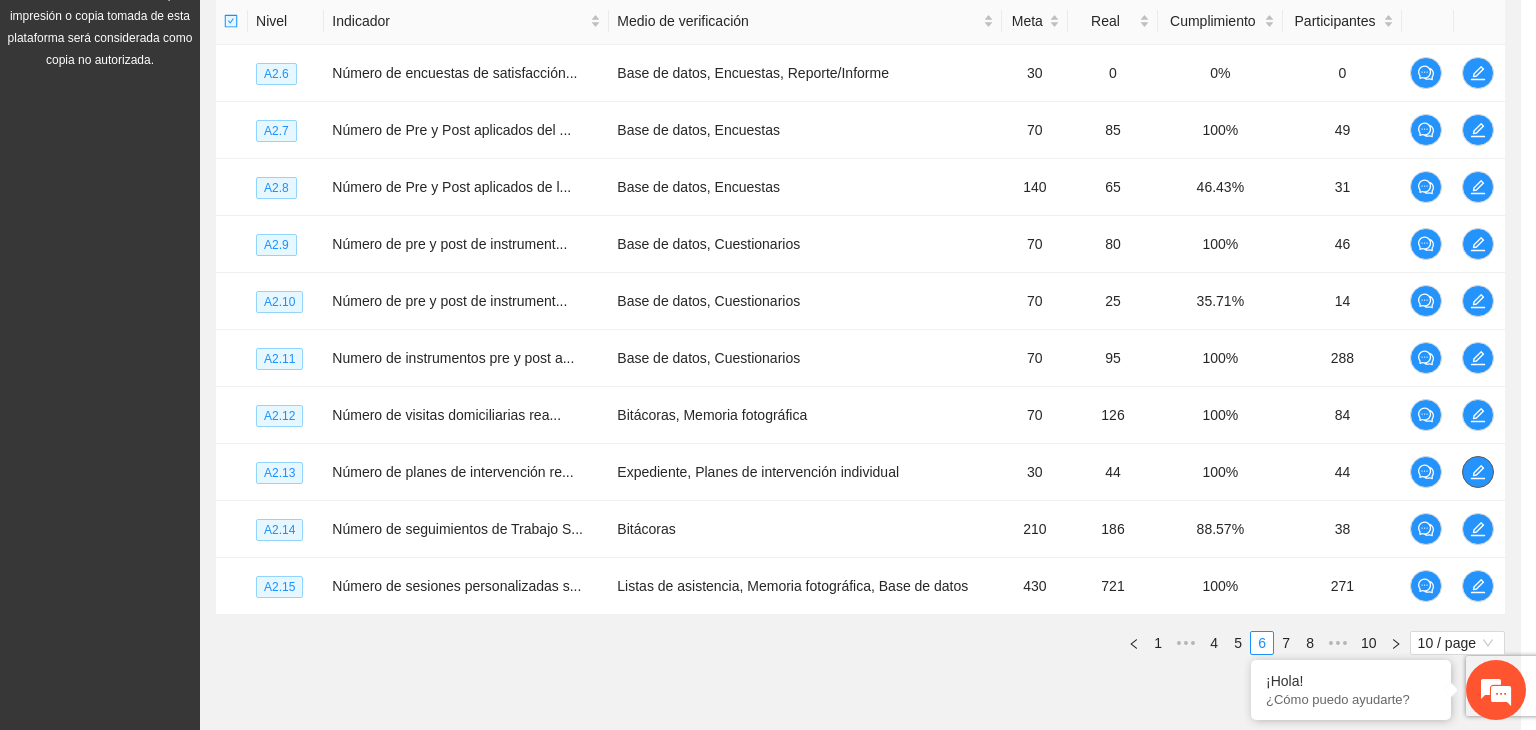 scroll, scrollTop: 0, scrollLeft: 0, axis: both 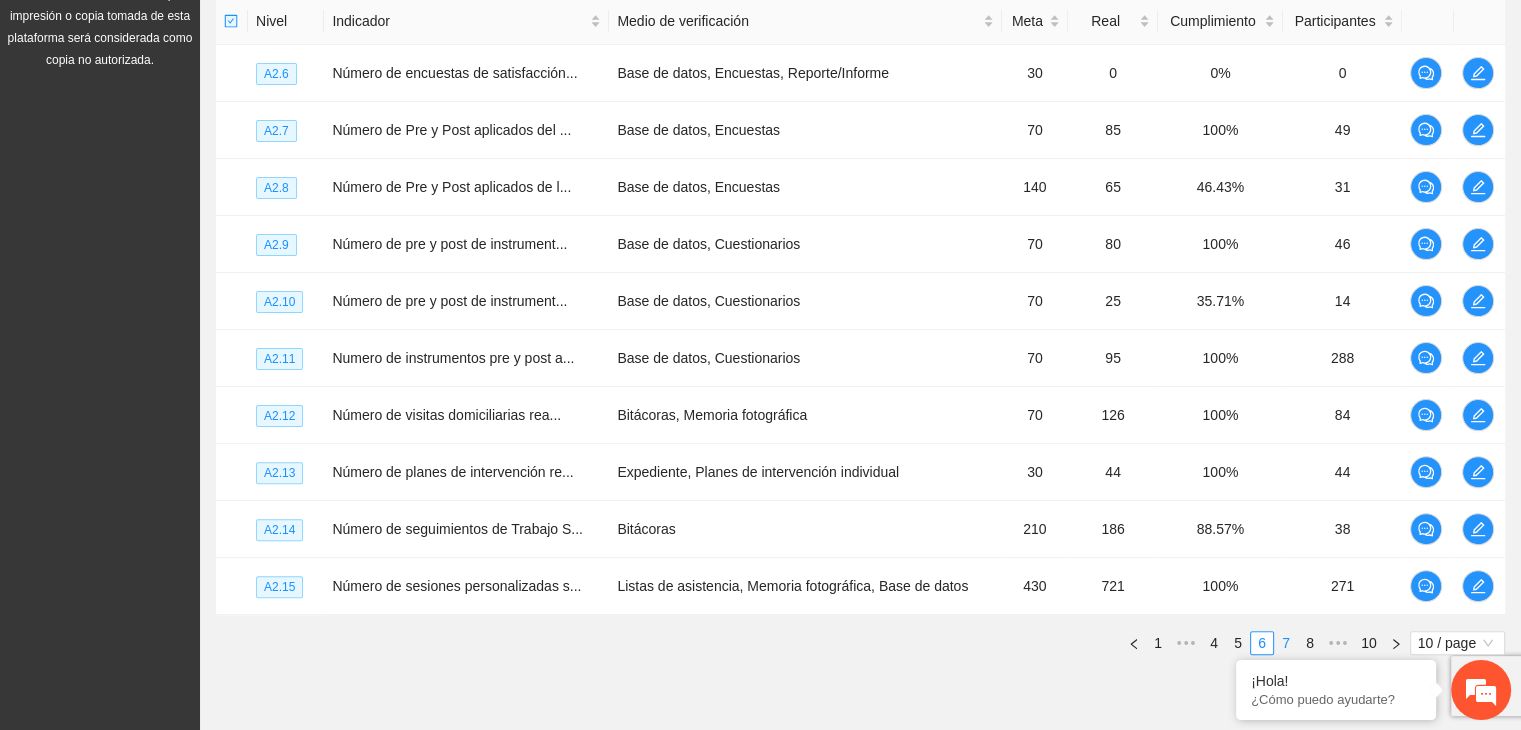 click on "7" at bounding box center [1286, 643] 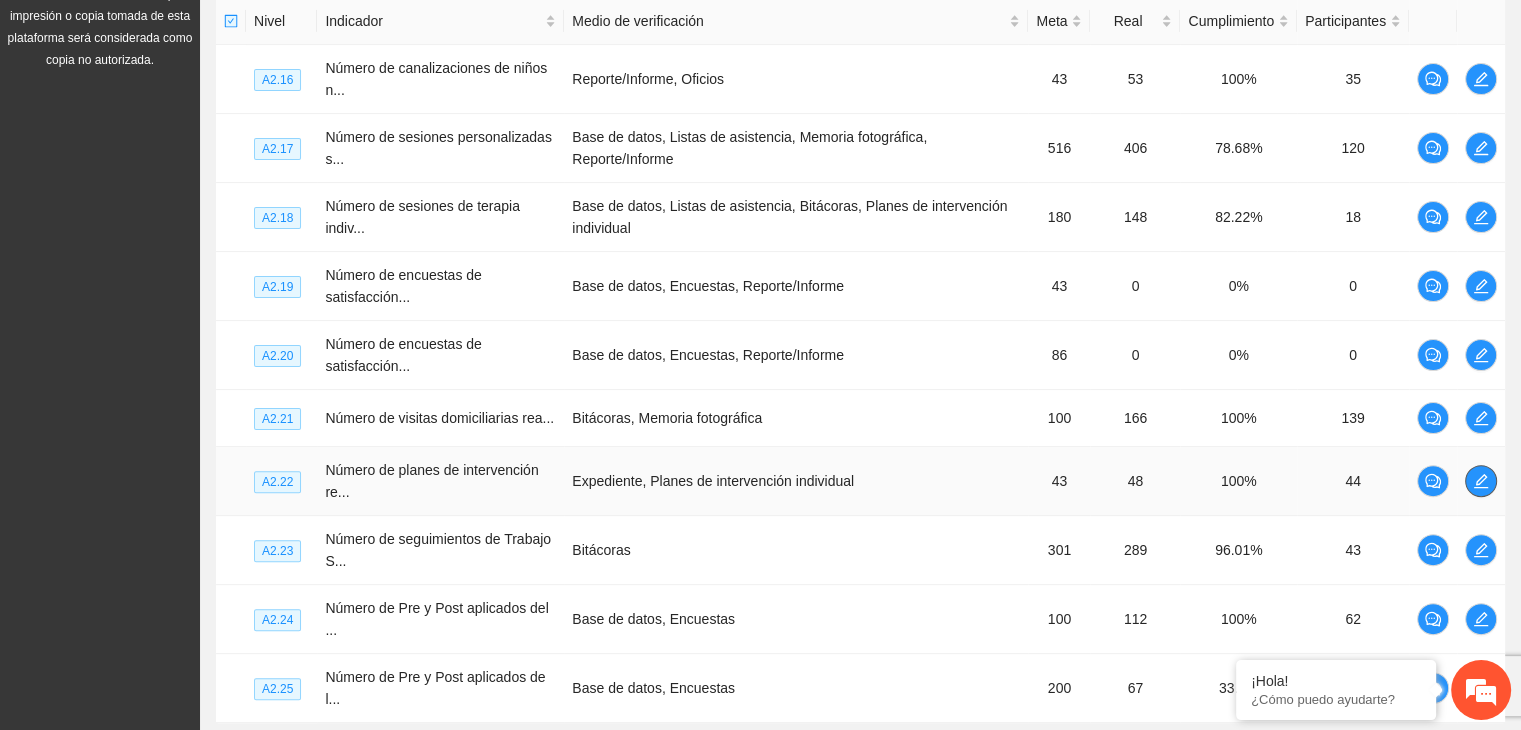 click at bounding box center [1481, 481] 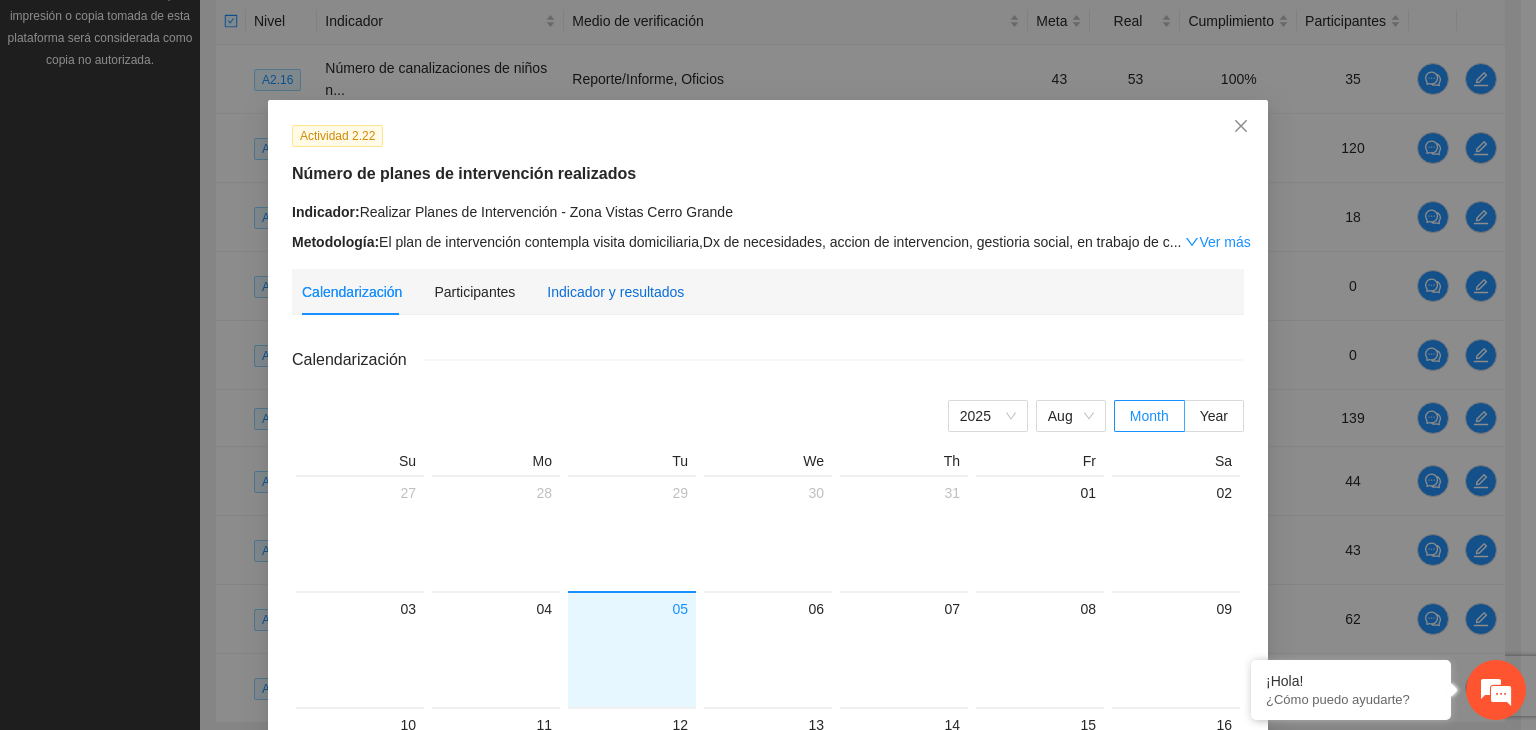 click on "Indicador y resultados" at bounding box center (615, 292) 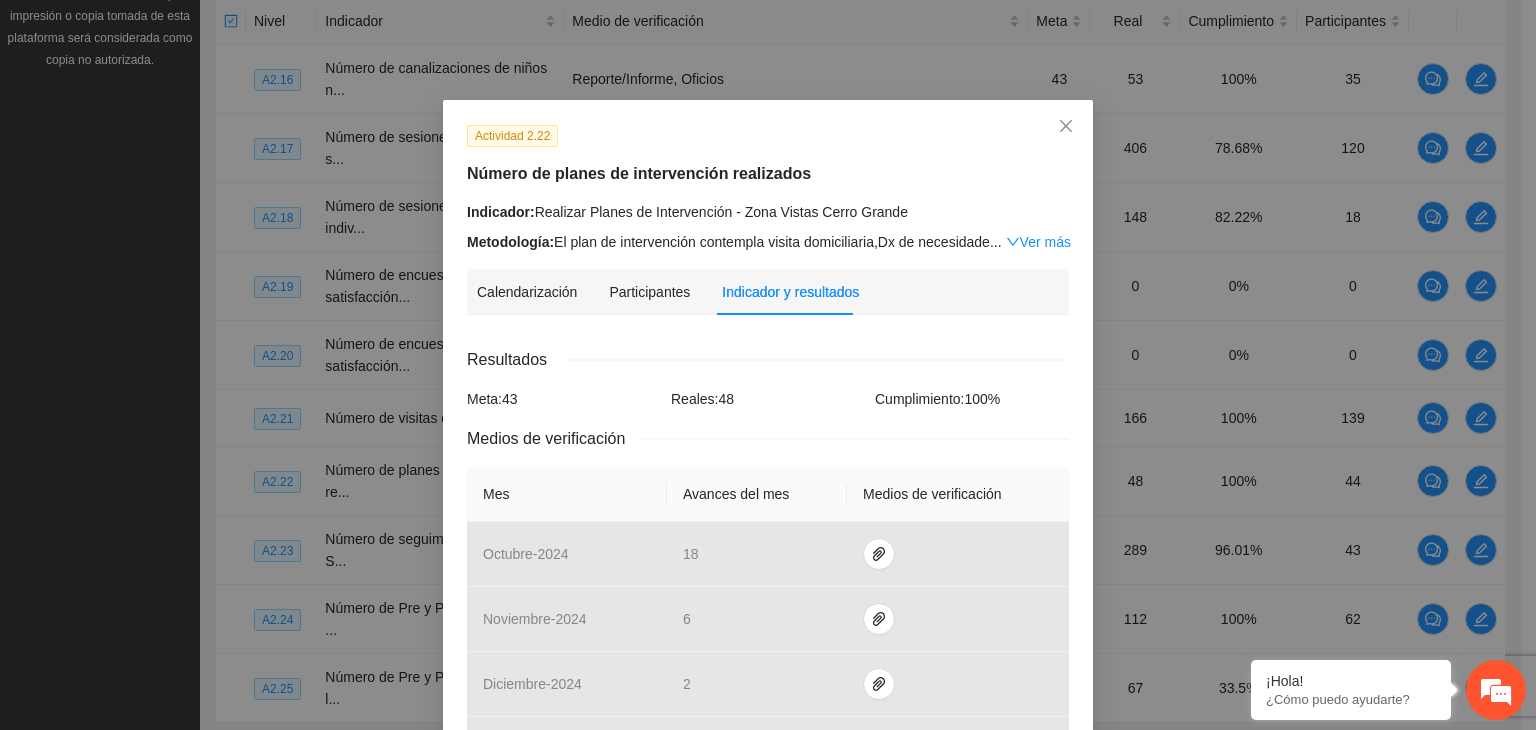 scroll, scrollTop: 500, scrollLeft: 0, axis: vertical 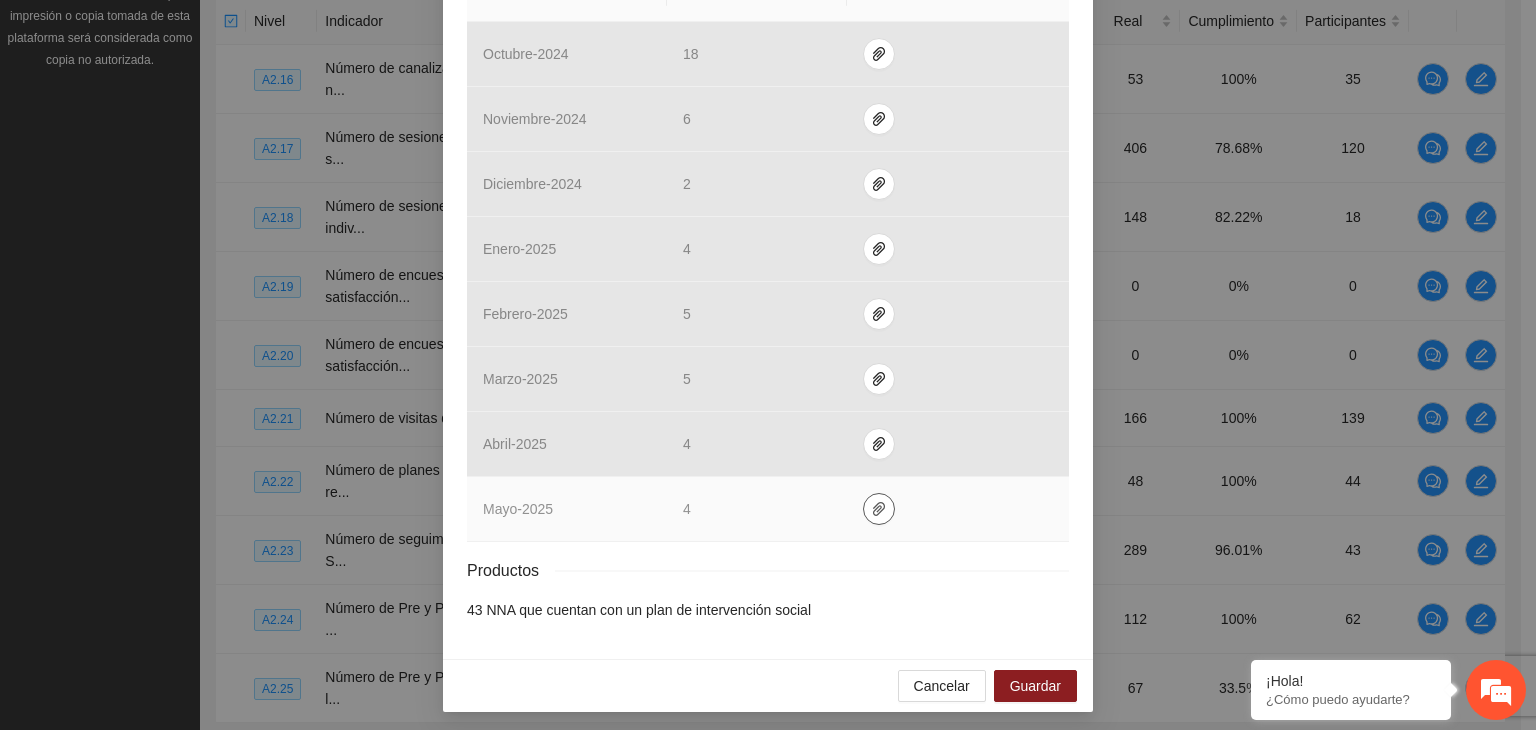 click 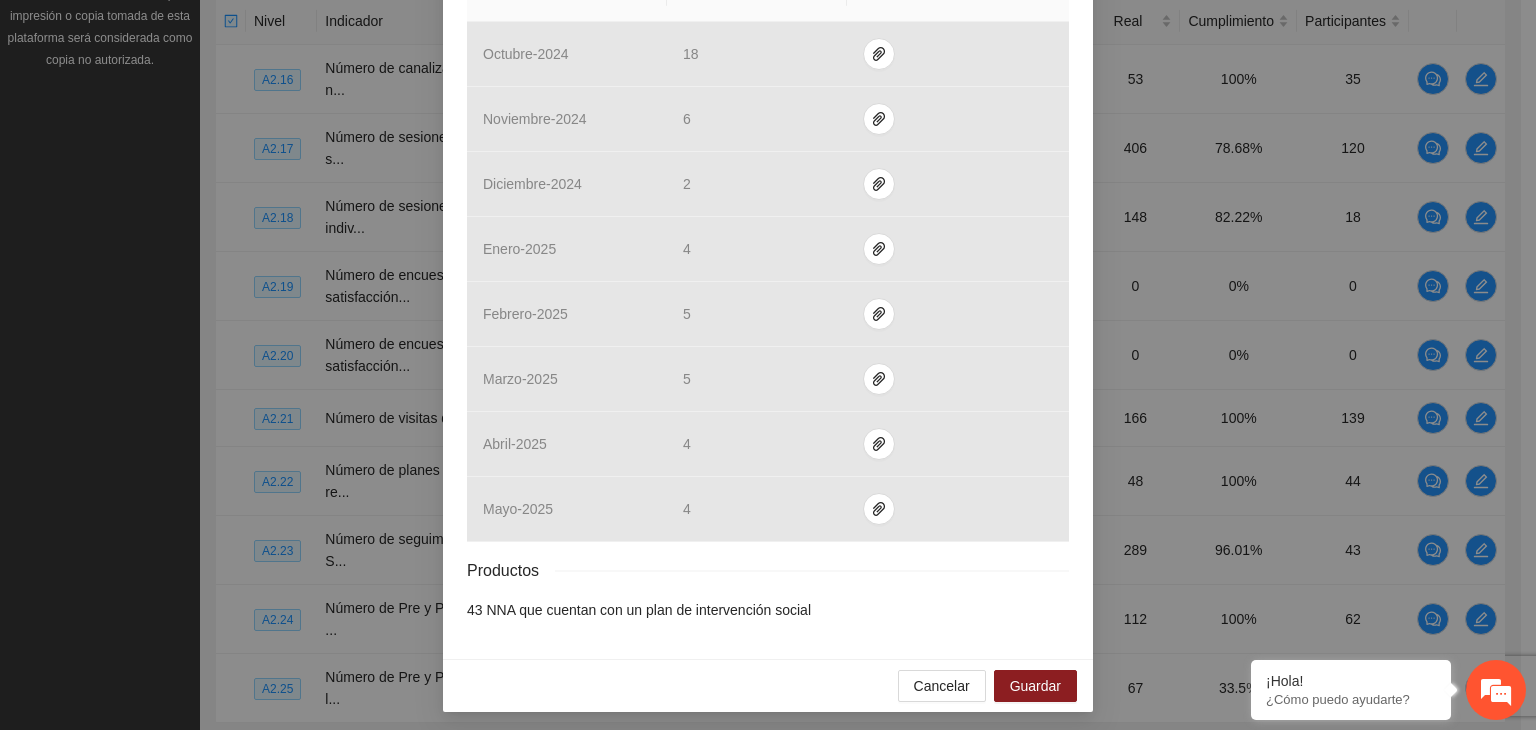 click on "Productos" at bounding box center [768, 570] 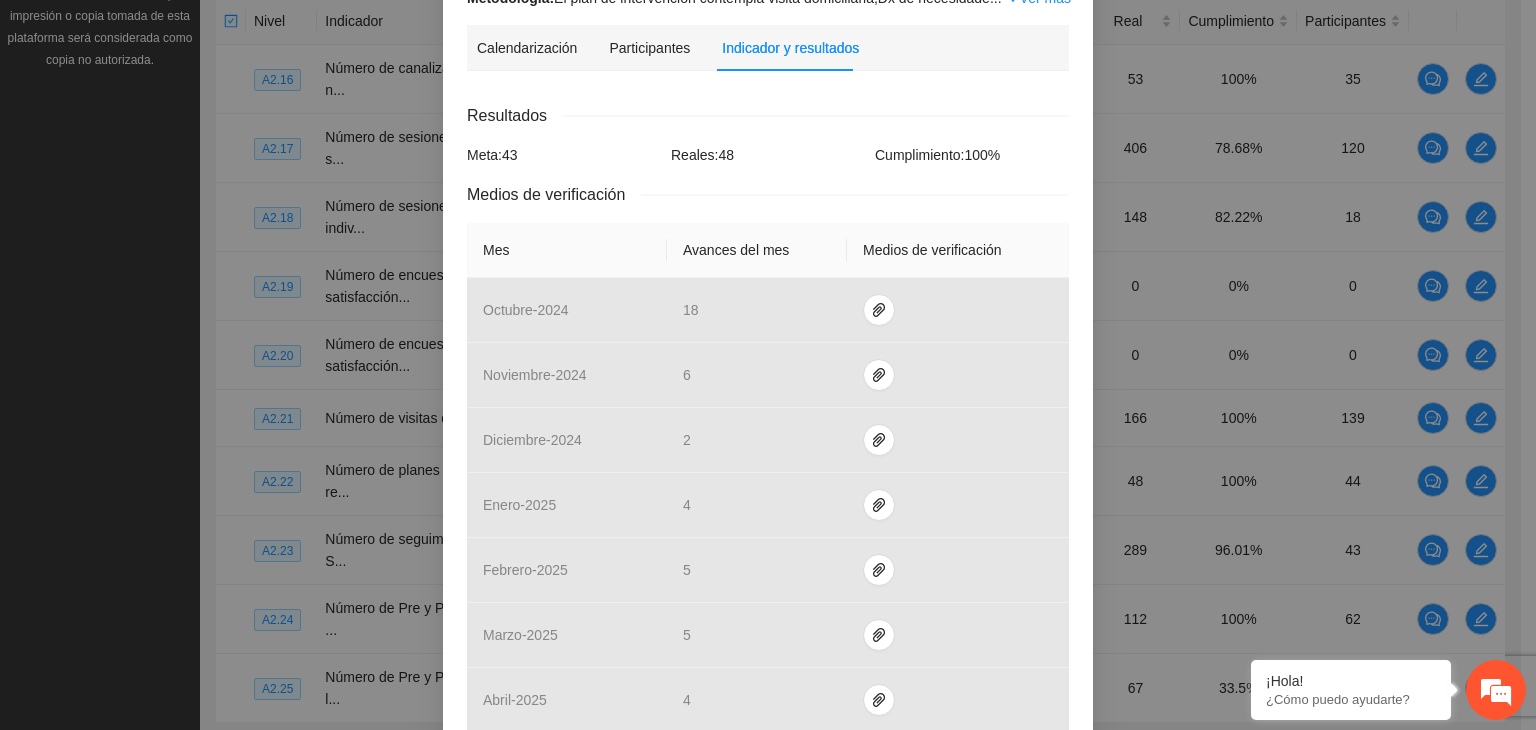 scroll, scrollTop: 0, scrollLeft: 0, axis: both 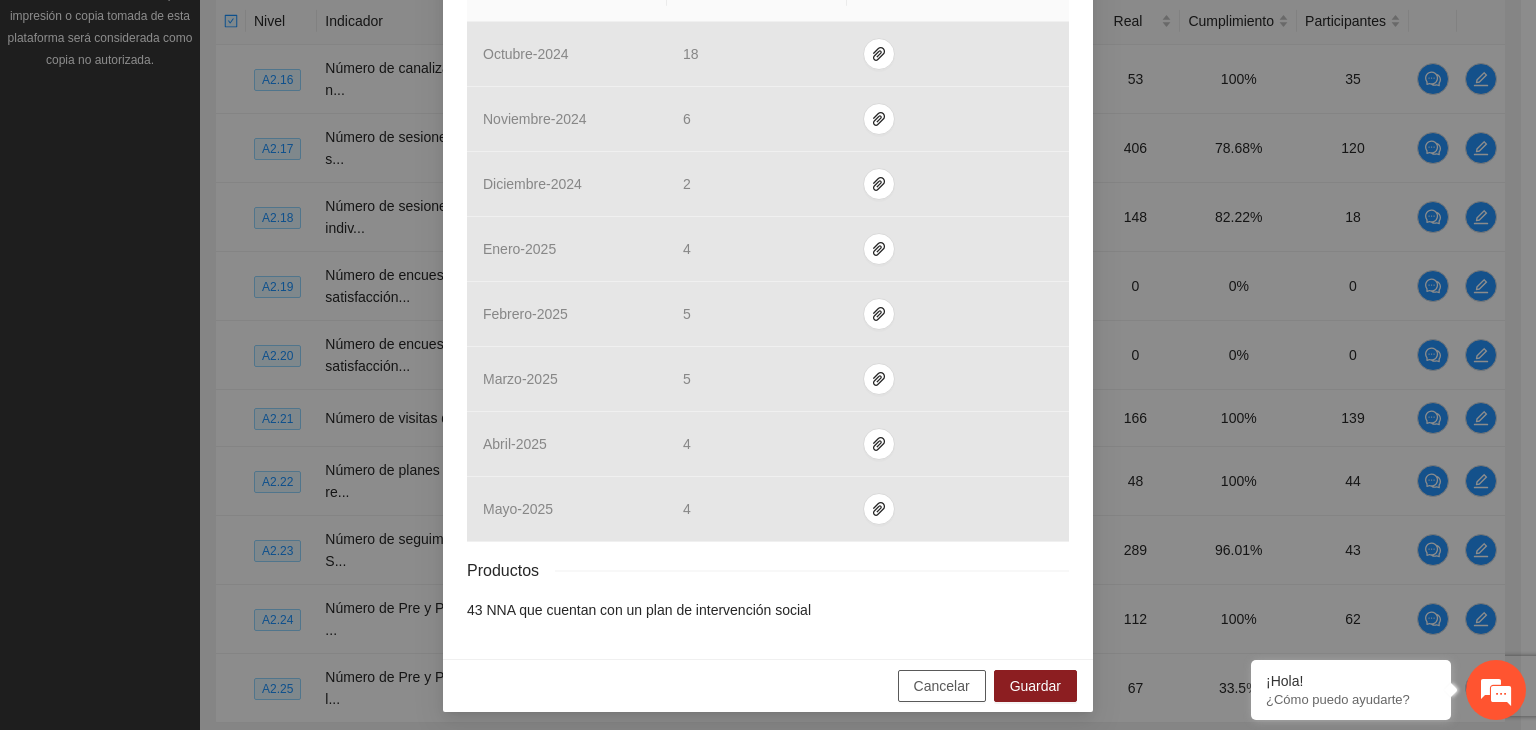 click on "Cancelar" at bounding box center [942, 686] 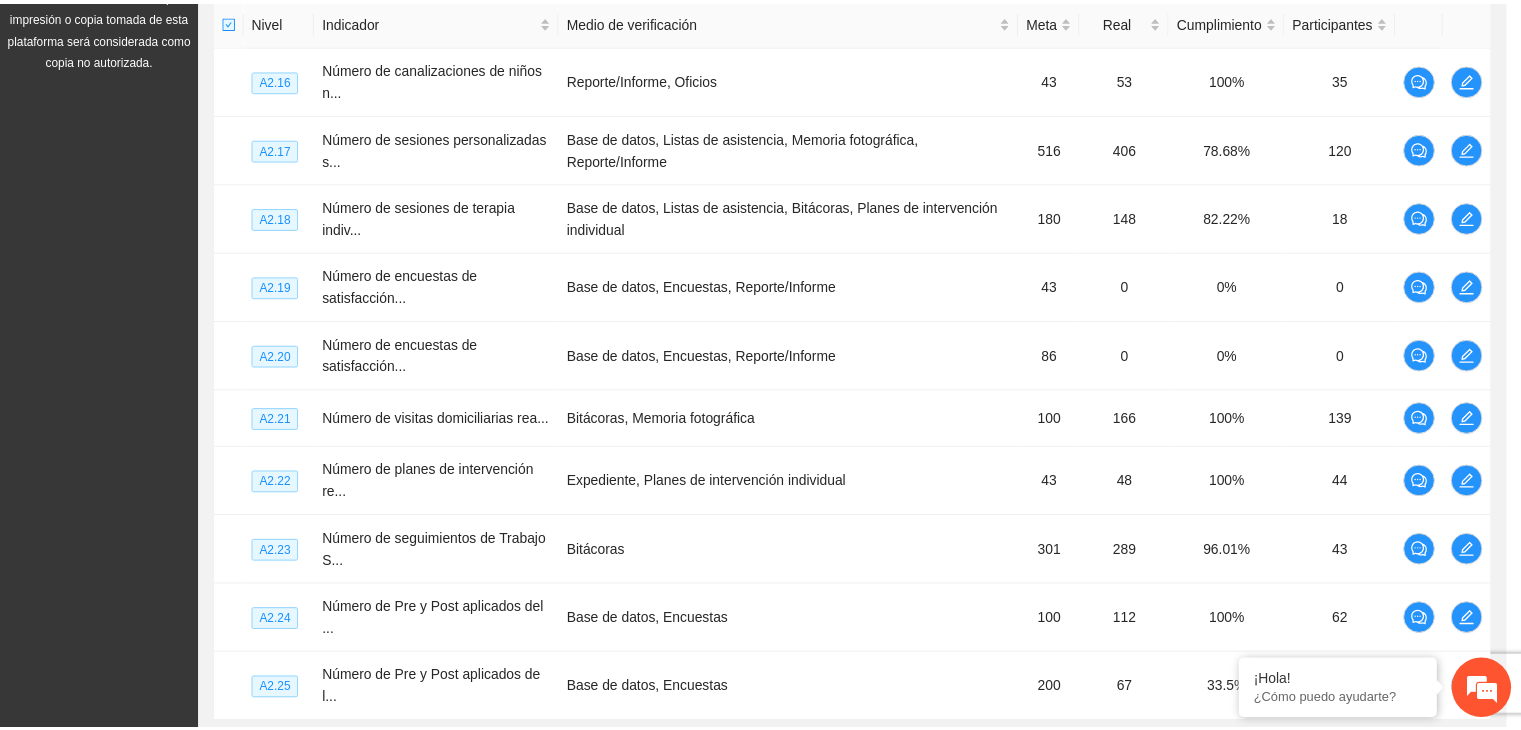 scroll, scrollTop: 404, scrollLeft: 0, axis: vertical 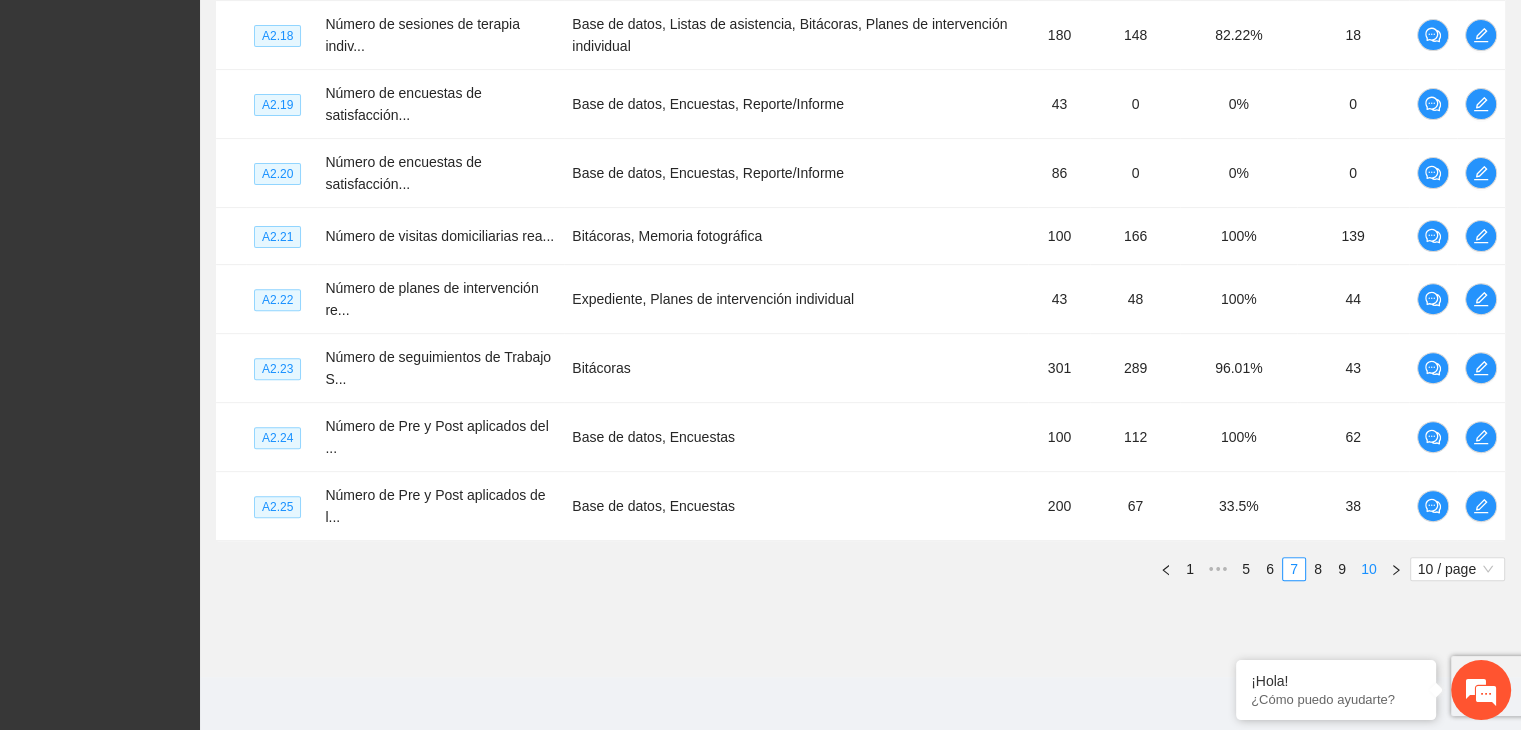 click on "10" at bounding box center (1369, 569) 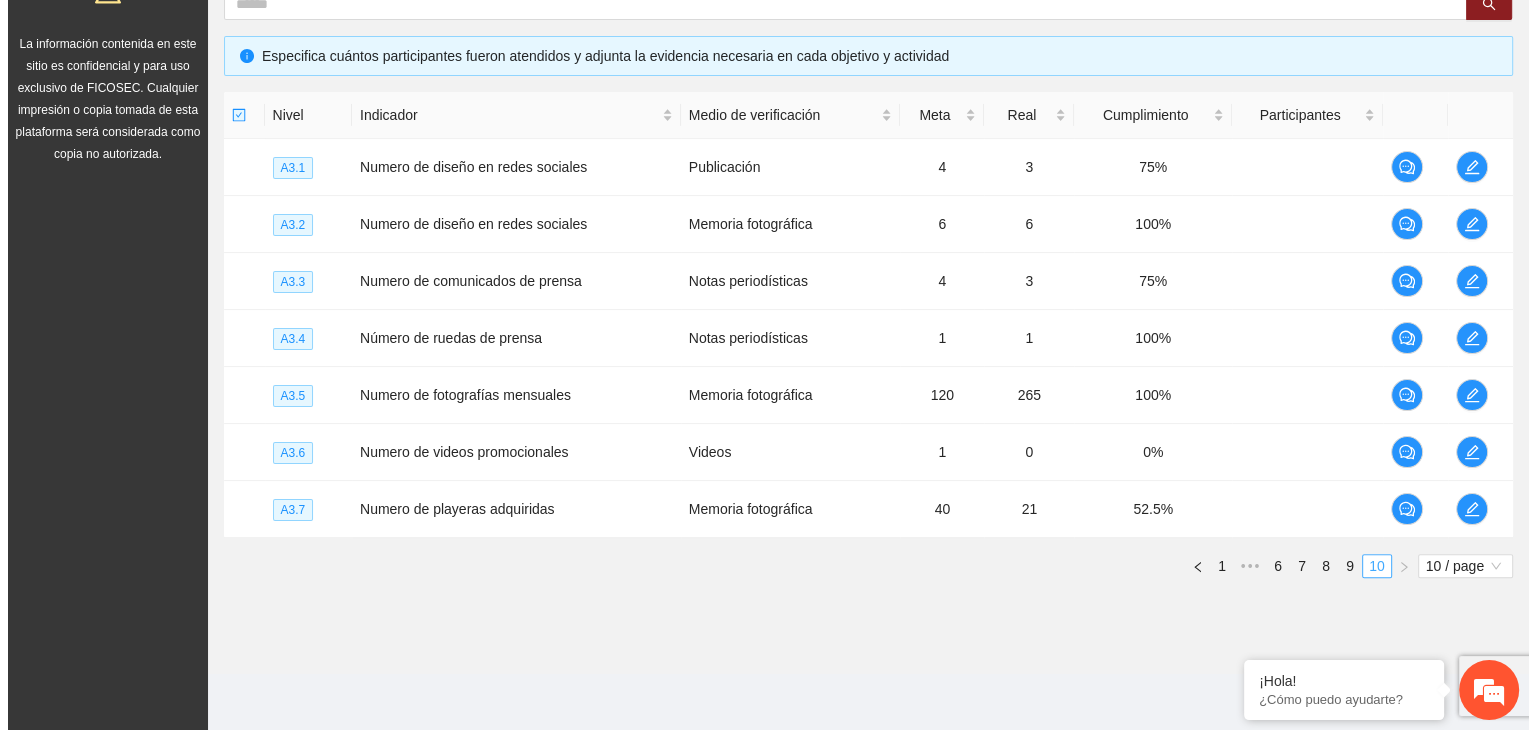 scroll, scrollTop: 404, scrollLeft: 0, axis: vertical 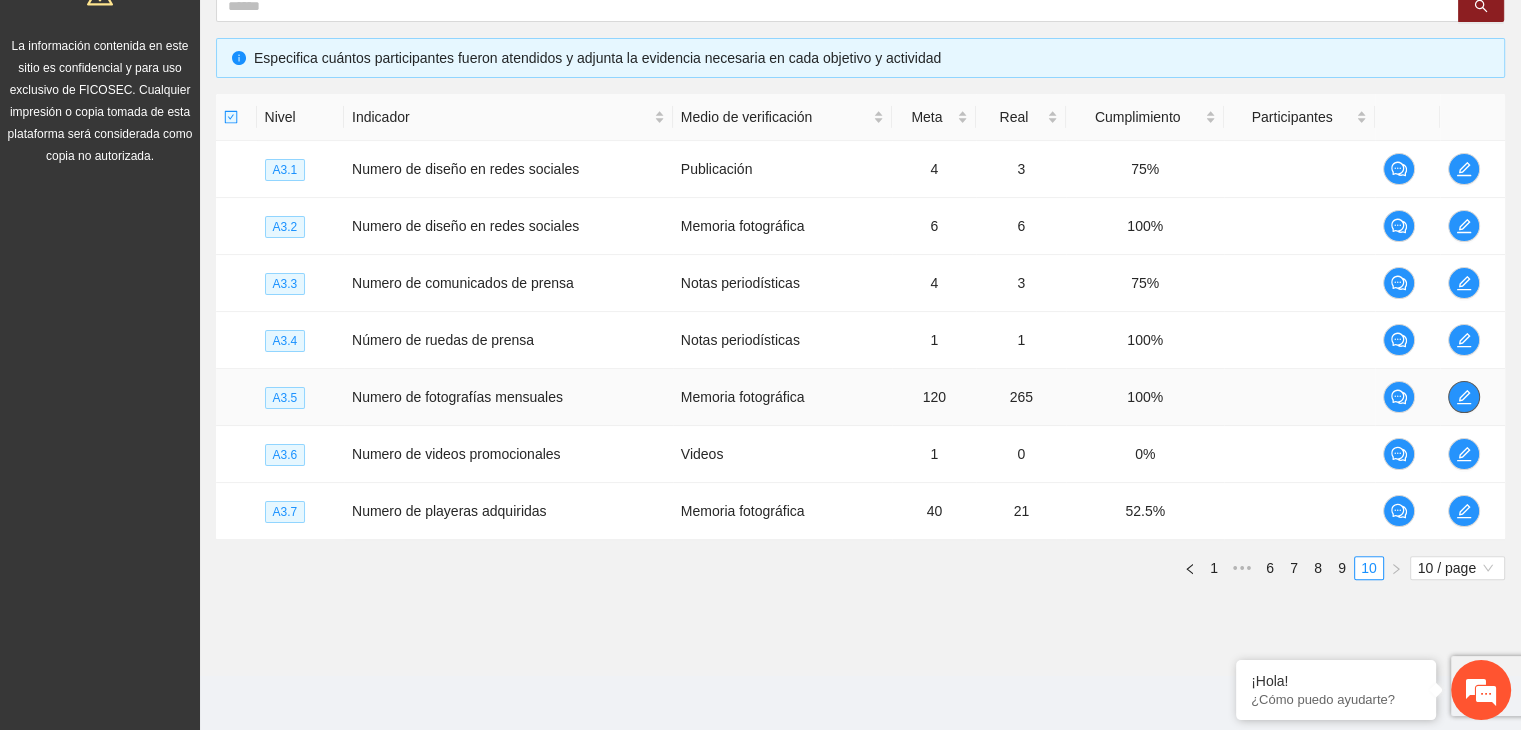 click 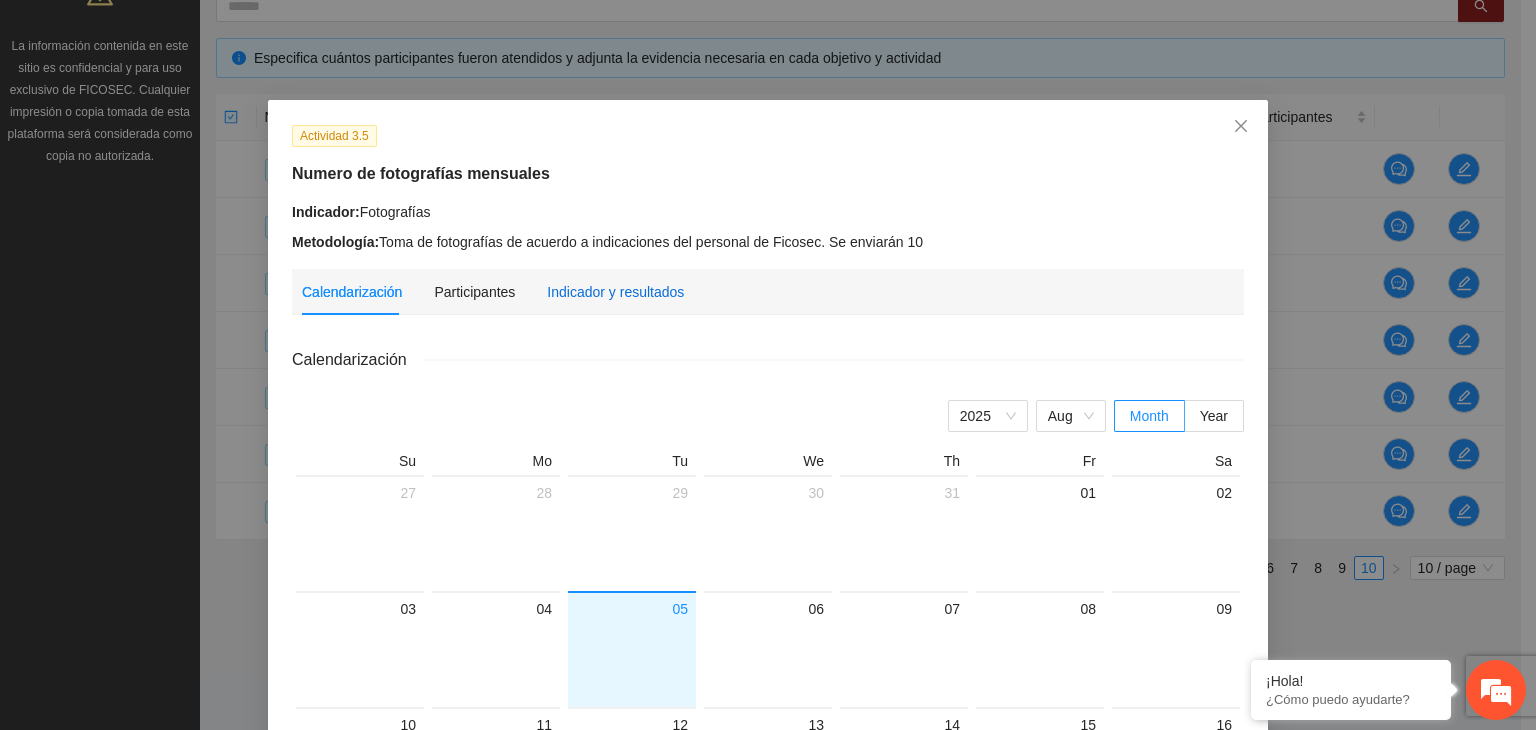 click on "Indicador y resultados" at bounding box center (615, 292) 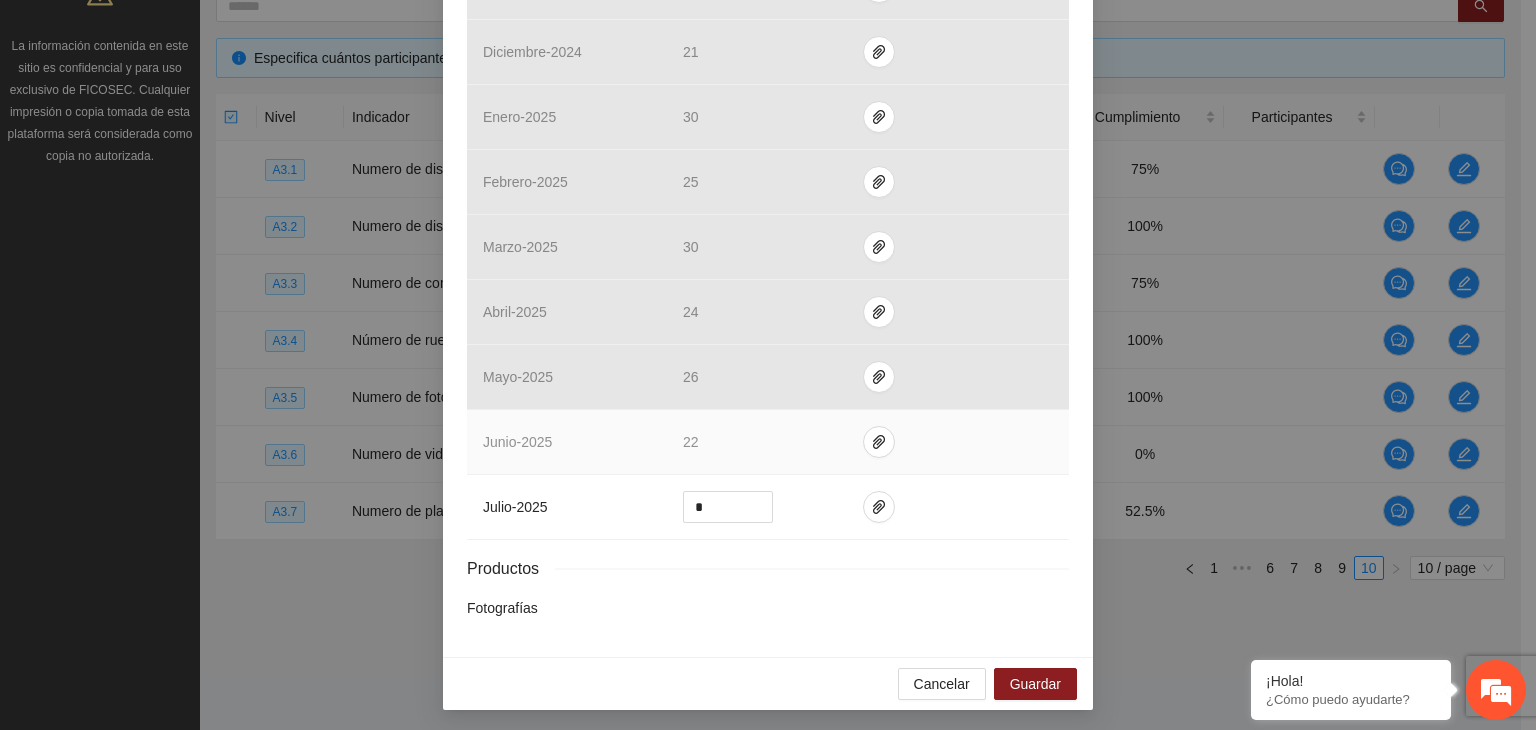 scroll, scrollTop: 764, scrollLeft: 0, axis: vertical 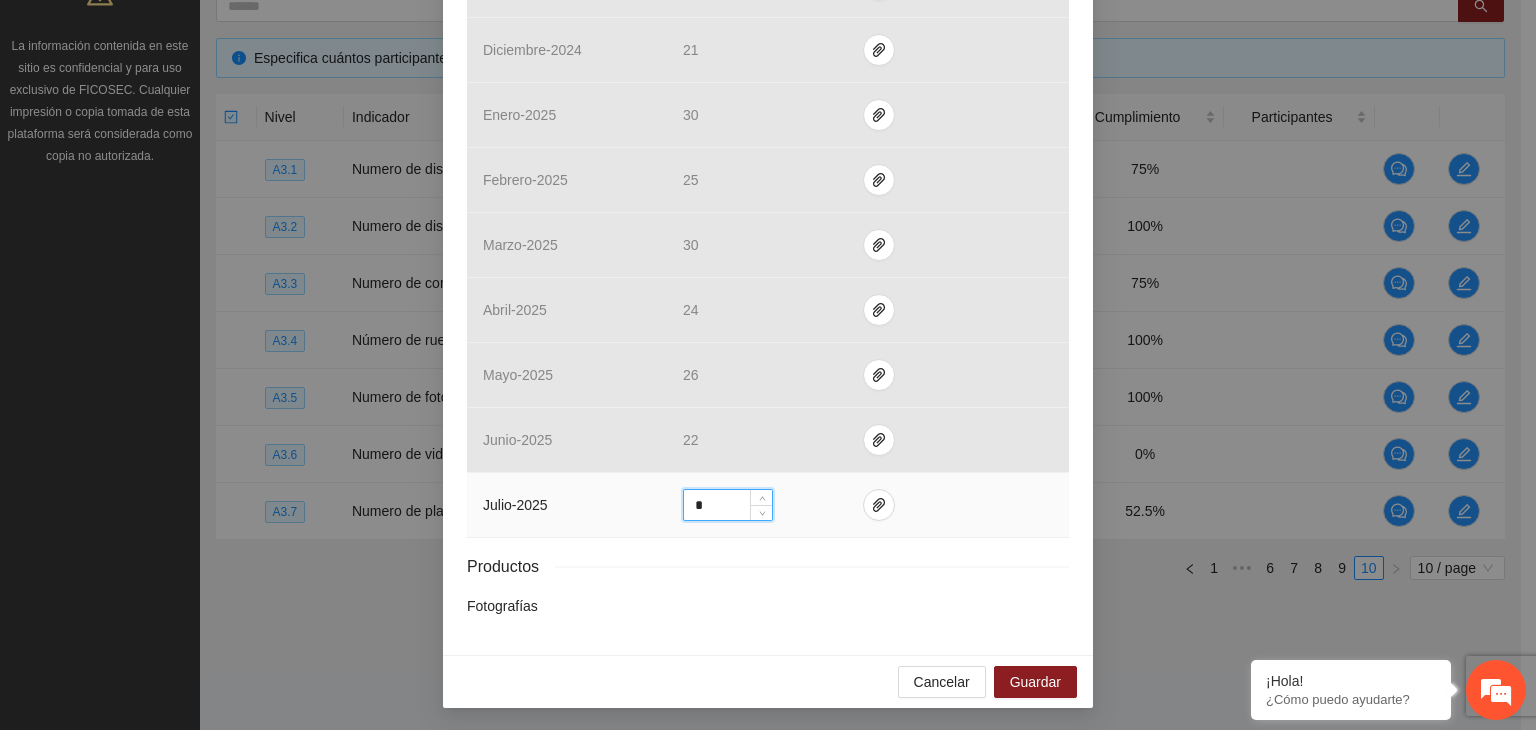 drag, startPoint x: 732, startPoint y: 501, endPoint x: 635, endPoint y: 497, distance: 97.082436 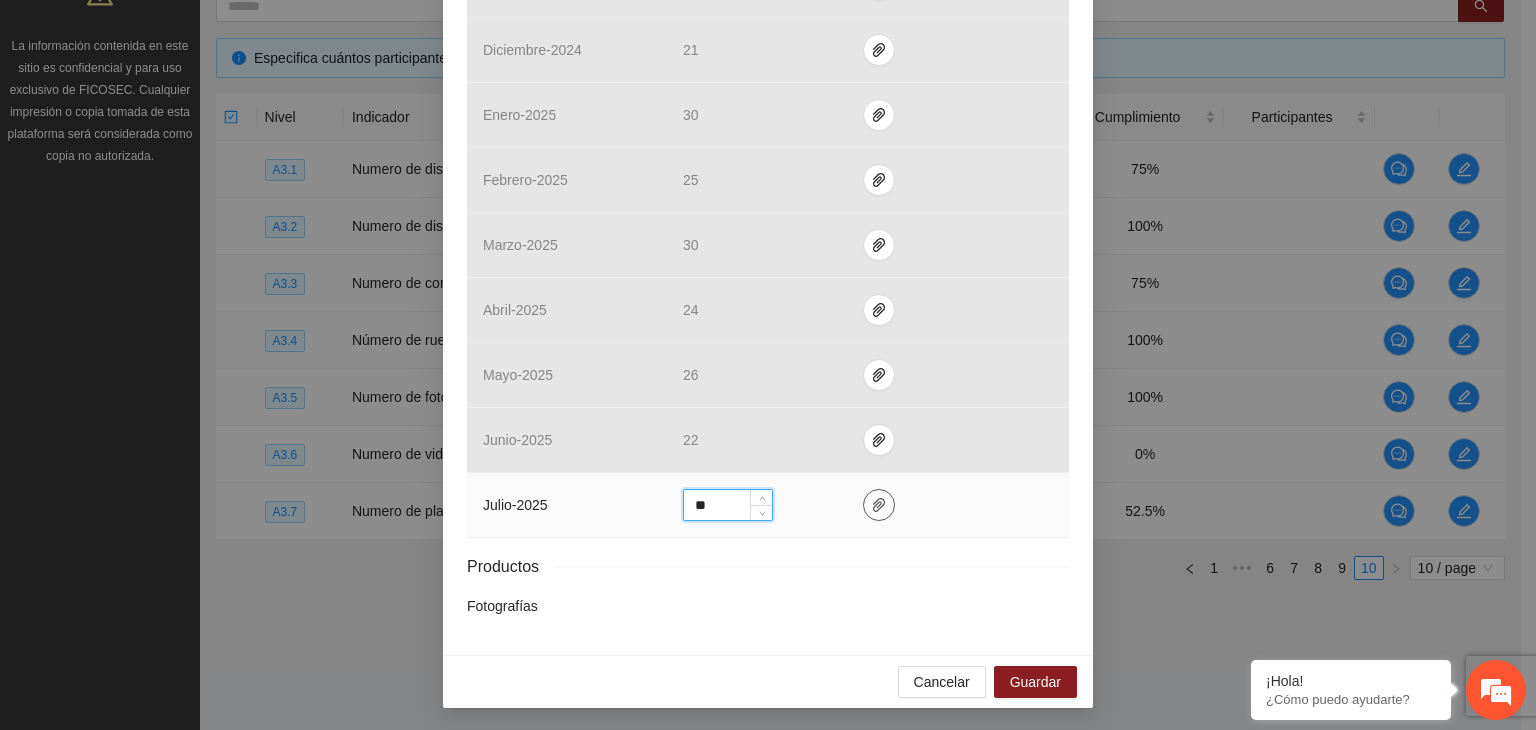 type on "**" 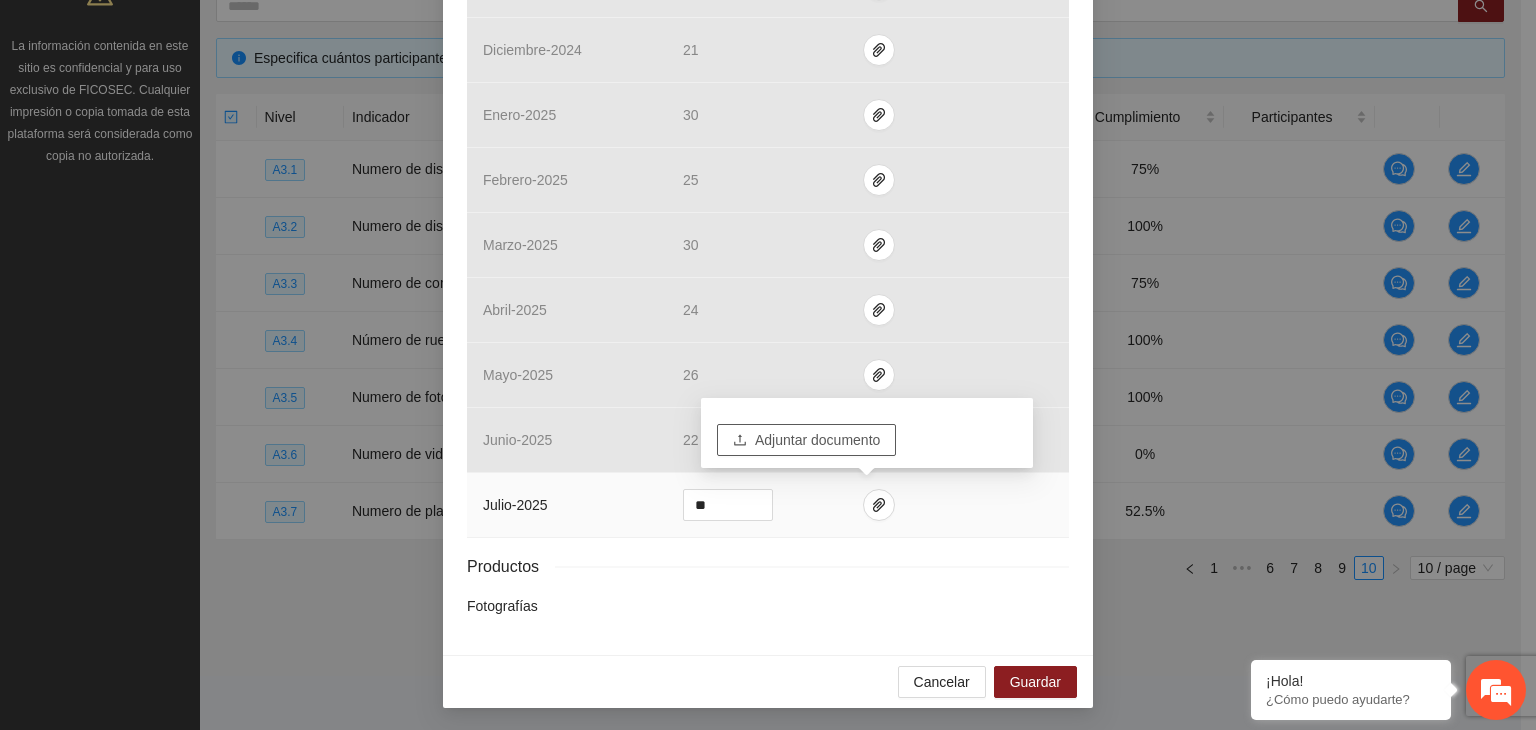 click on "Adjuntar documento" at bounding box center (817, 440) 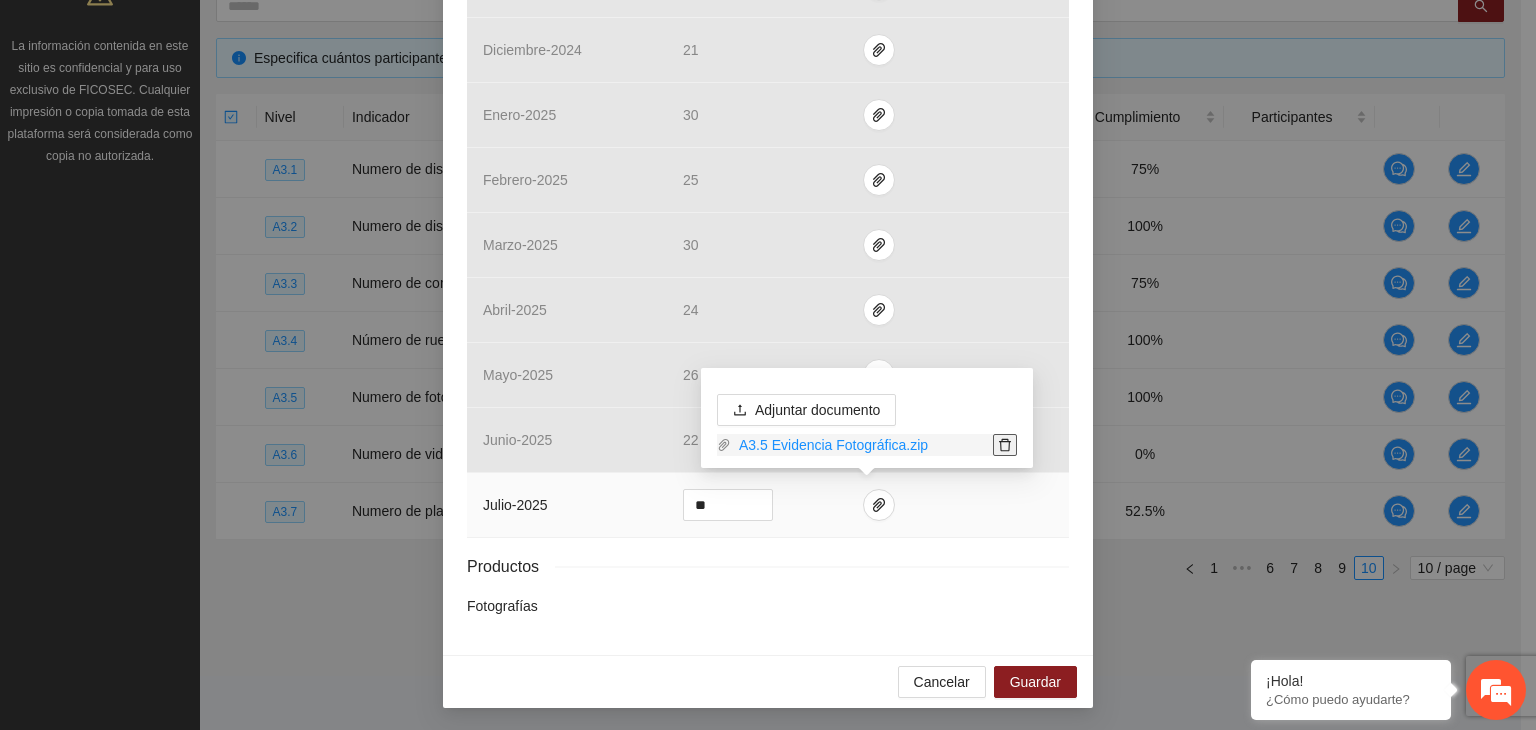 click 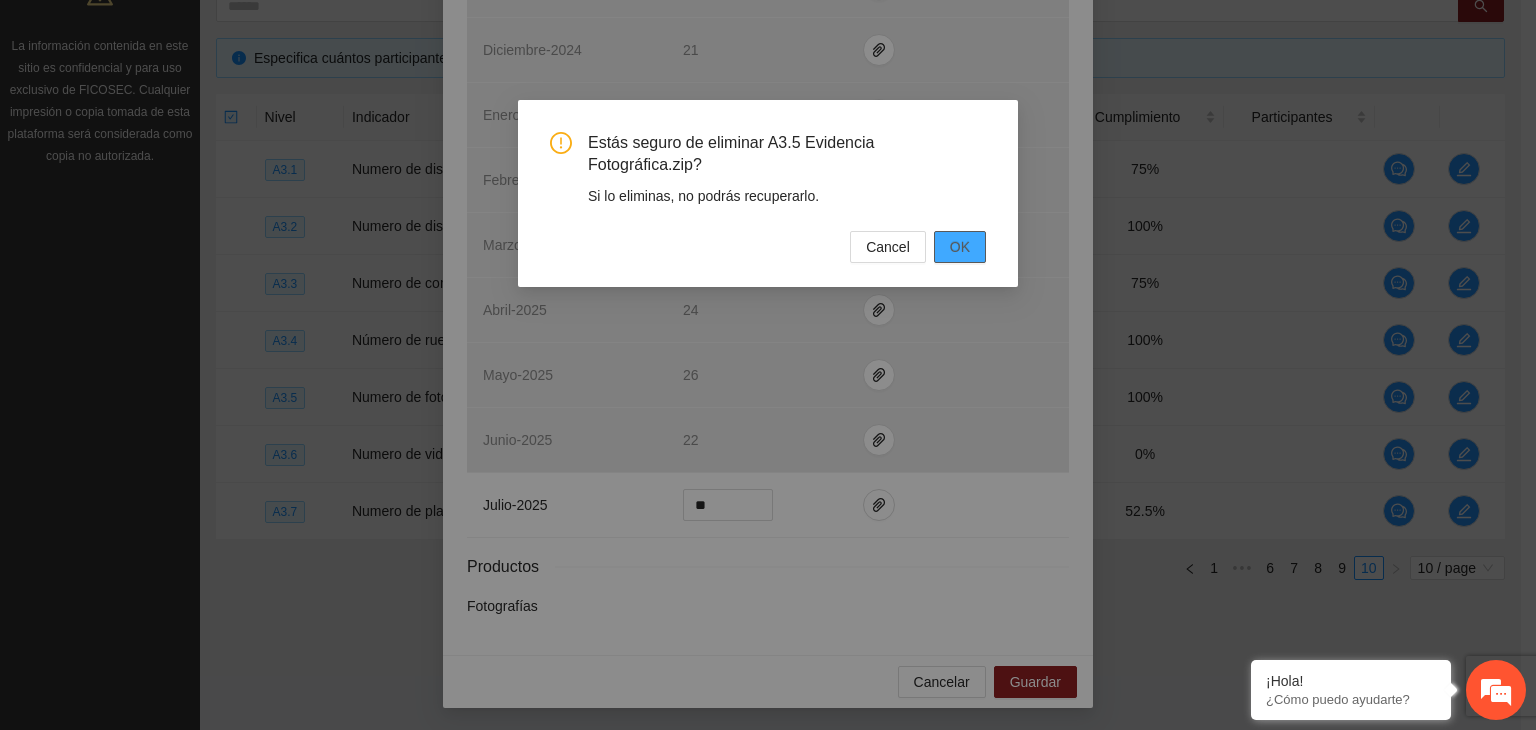 click on "OK" at bounding box center (960, 247) 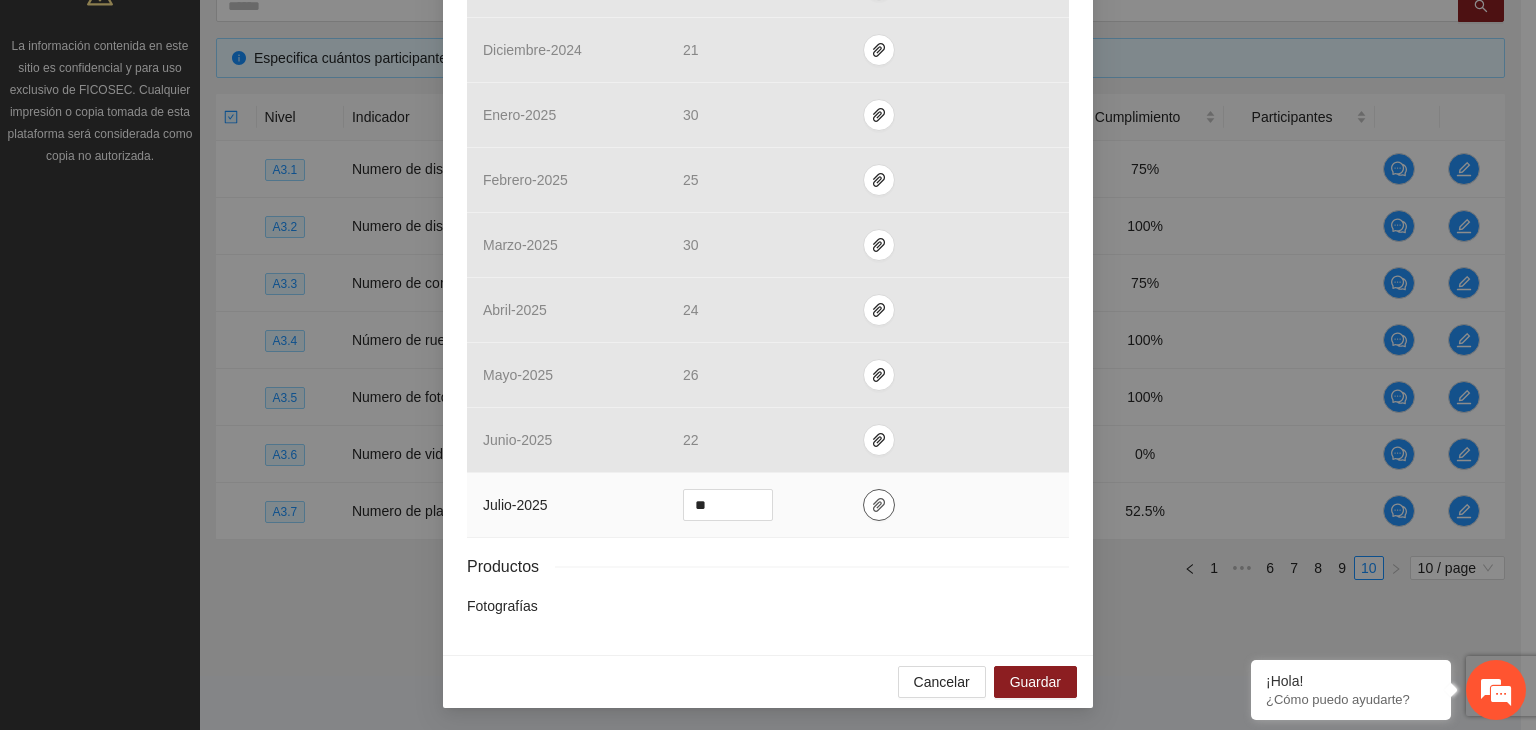 click 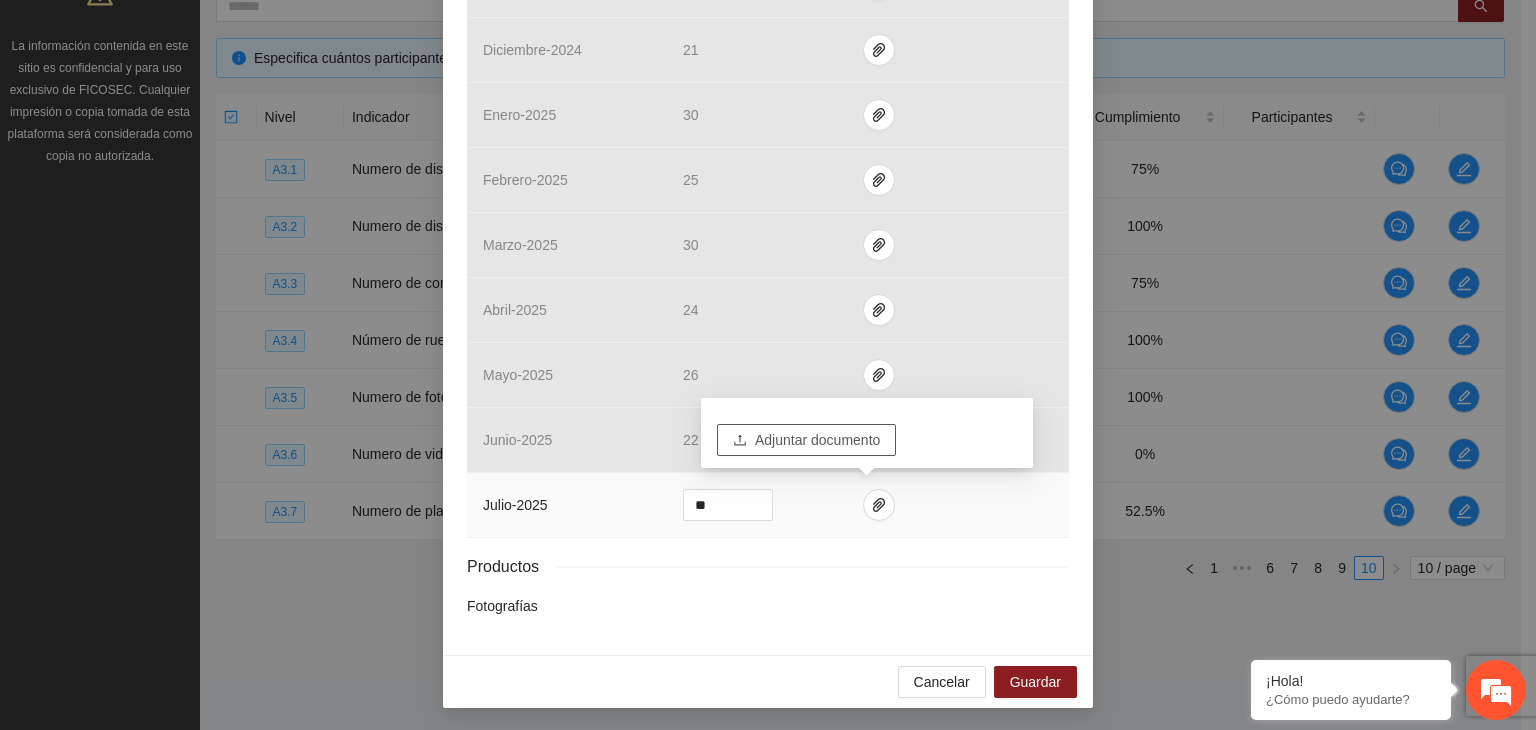click on "Adjuntar documento" at bounding box center [817, 440] 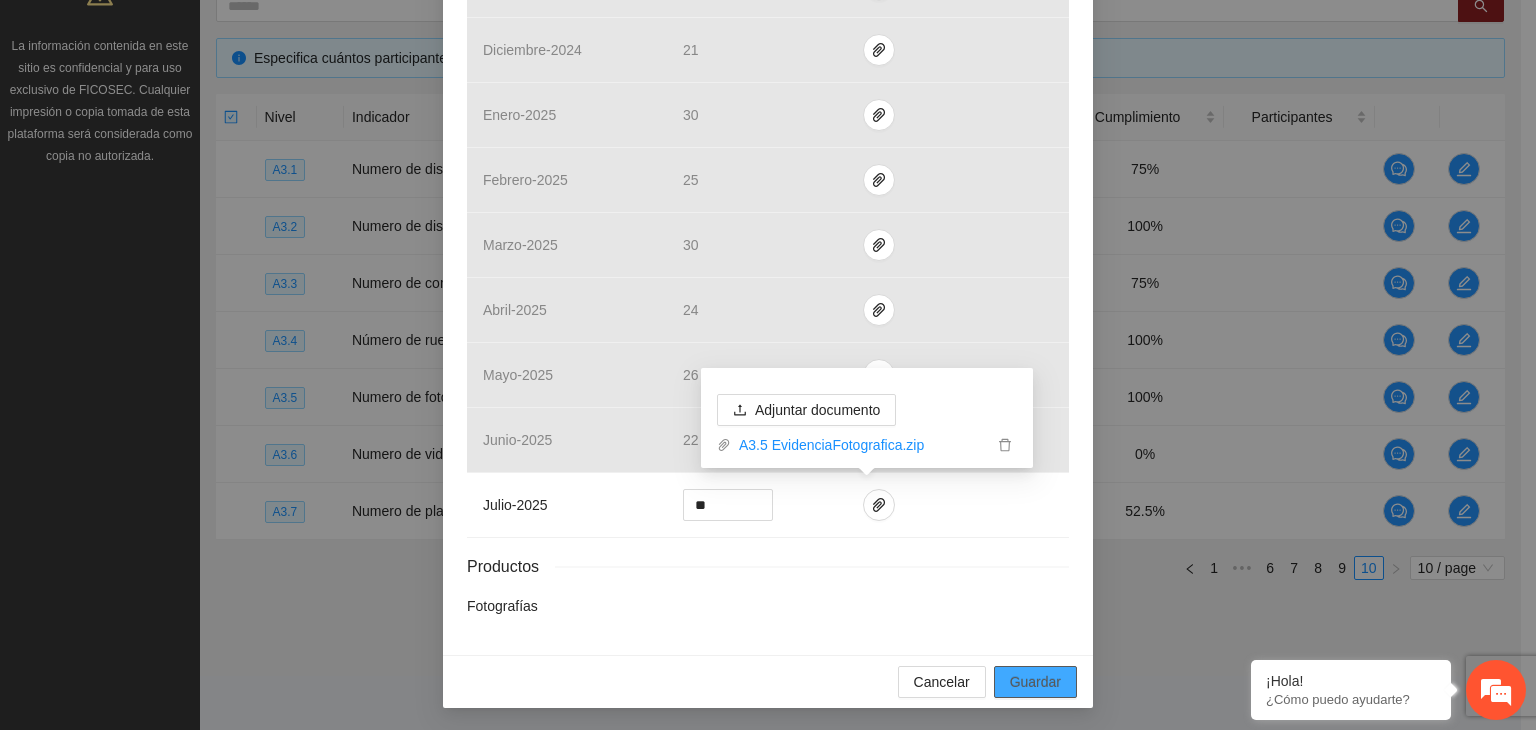 click on "Guardar" at bounding box center [1035, 682] 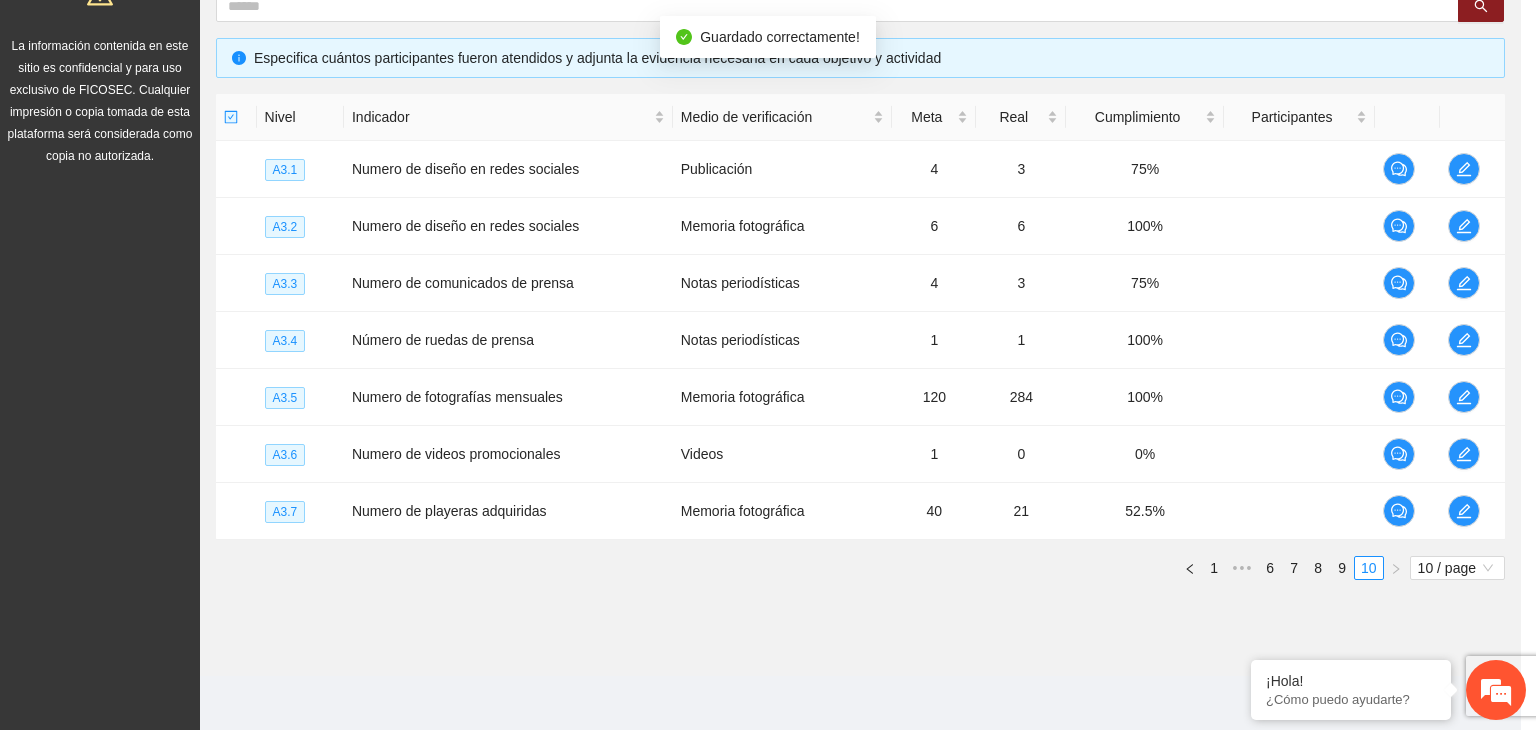scroll, scrollTop: 664, scrollLeft: 0, axis: vertical 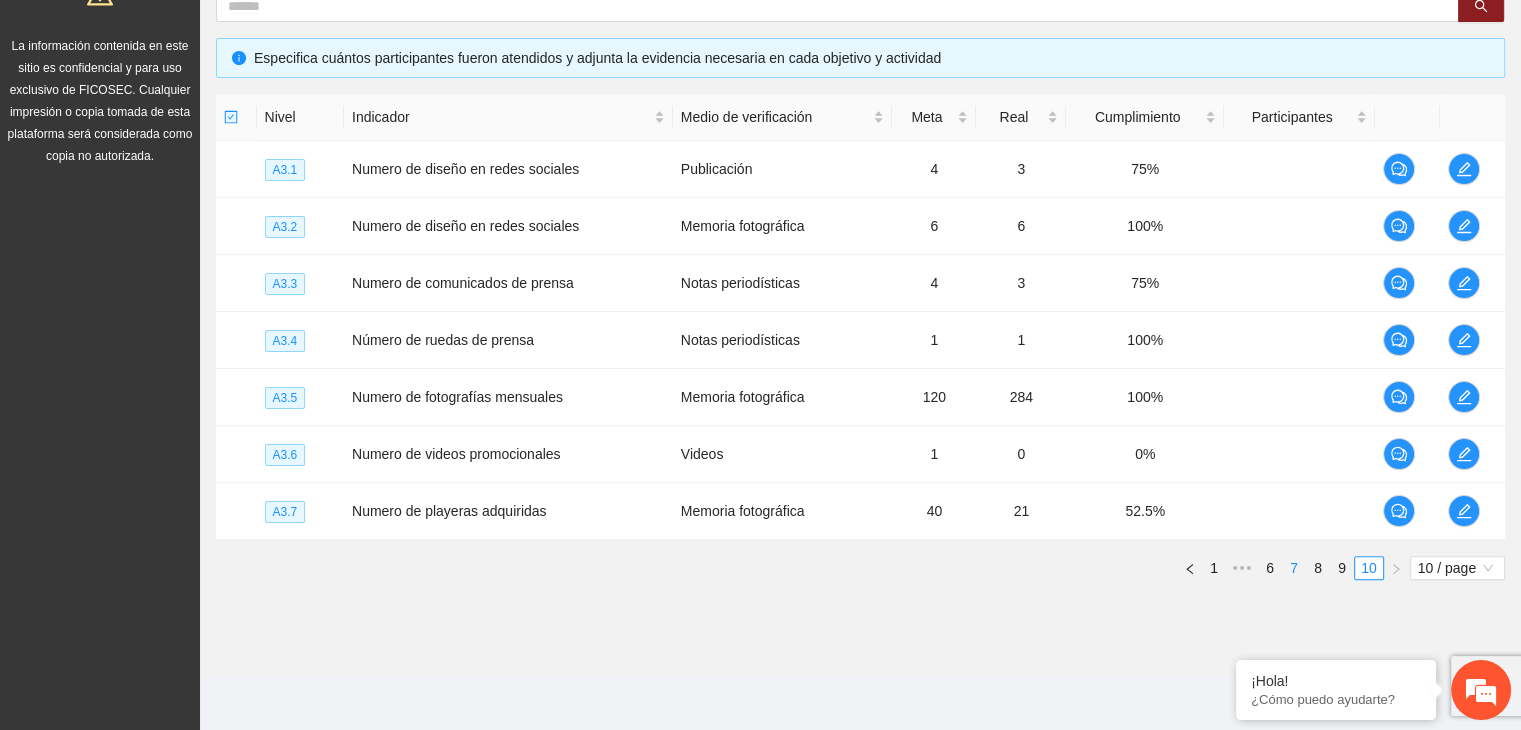 click on "7" at bounding box center [1294, 568] 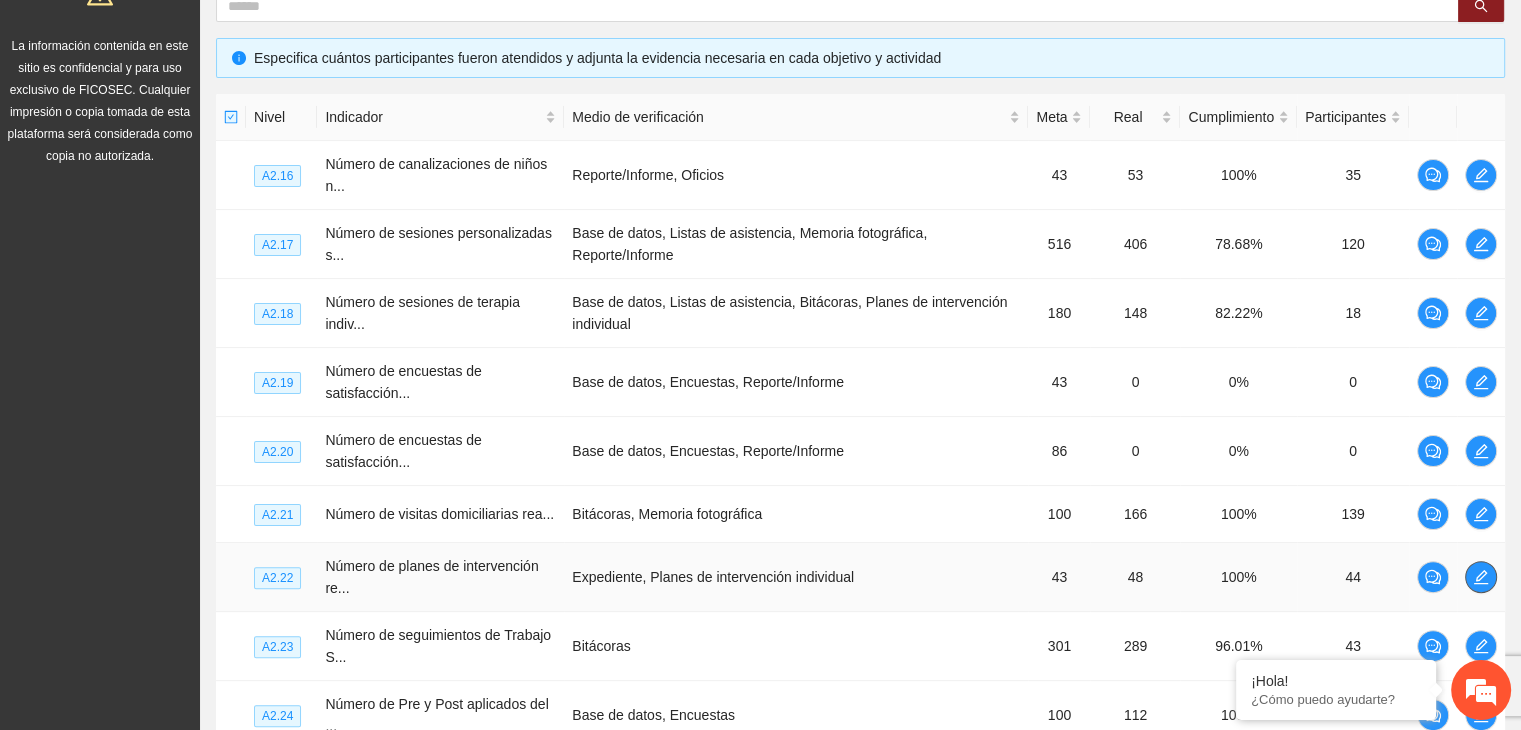 click 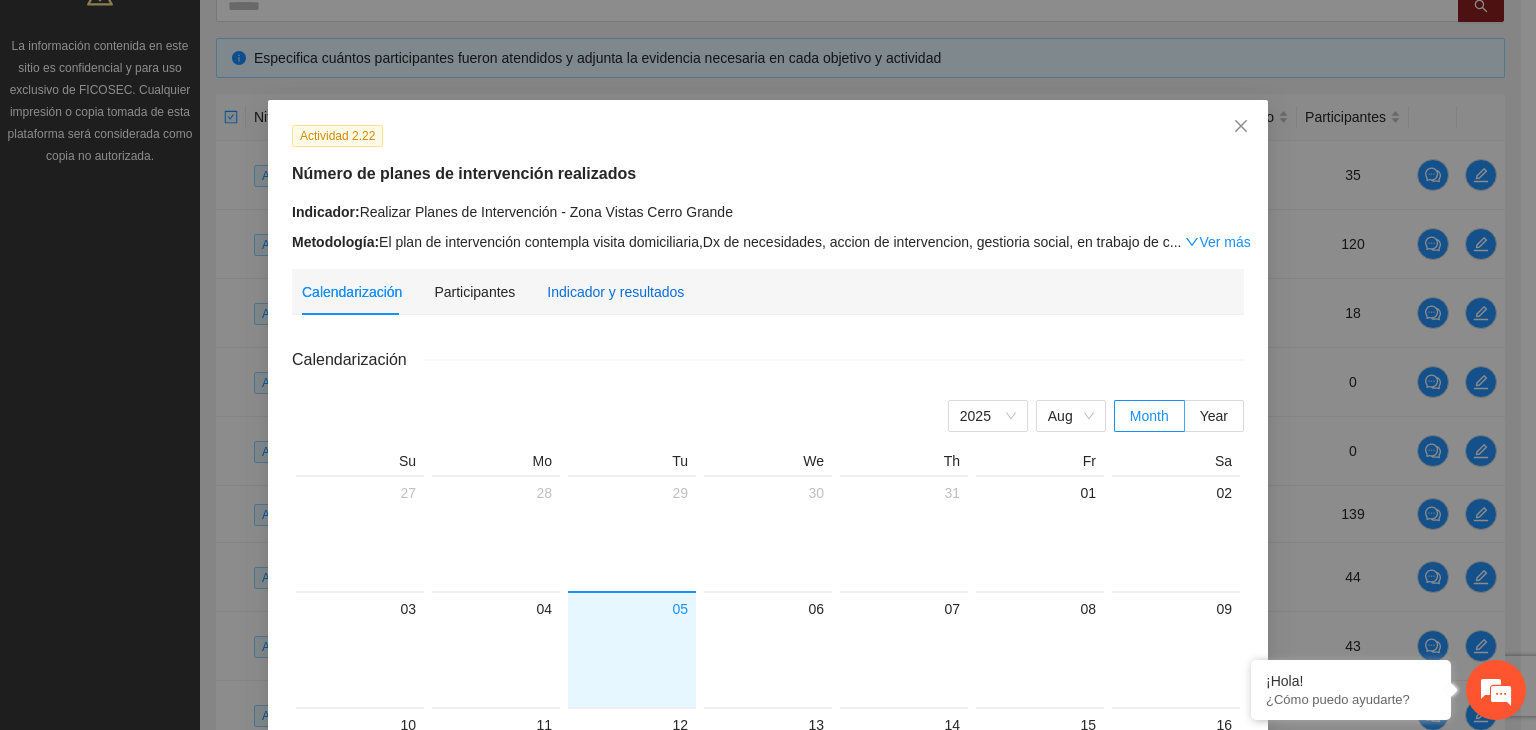 click on "Indicador y resultados" at bounding box center (615, 292) 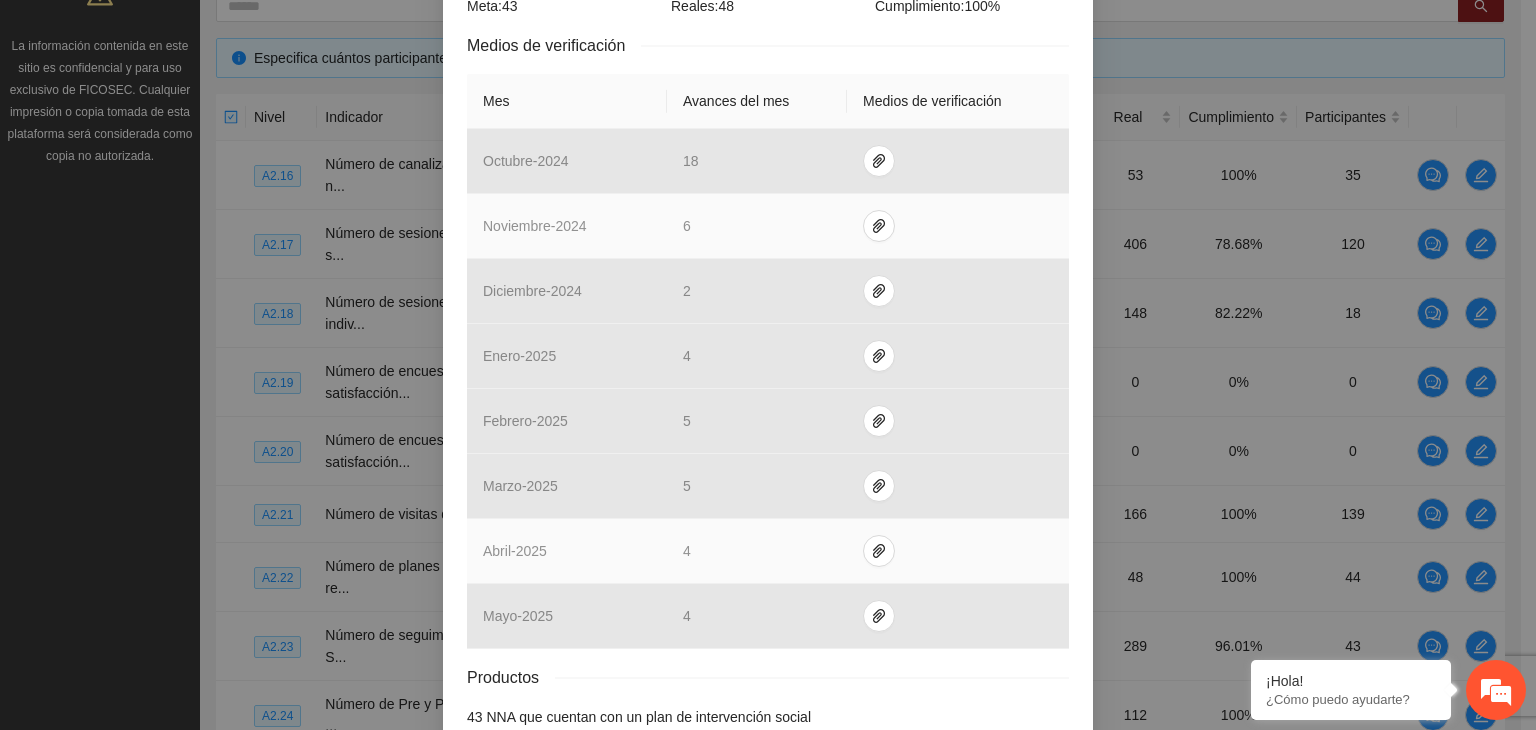 scroll, scrollTop: 504, scrollLeft: 0, axis: vertical 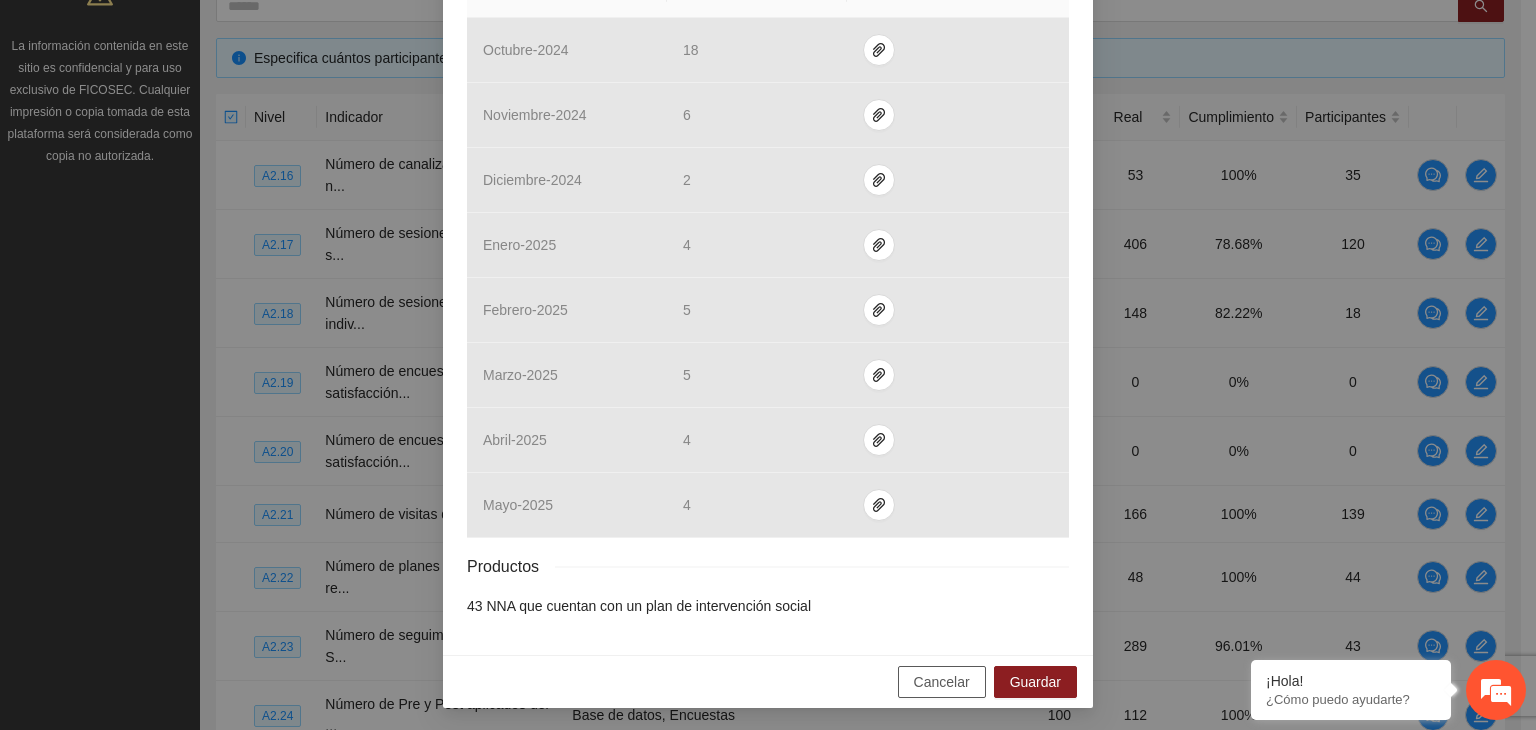 click on "Cancelar" at bounding box center [942, 682] 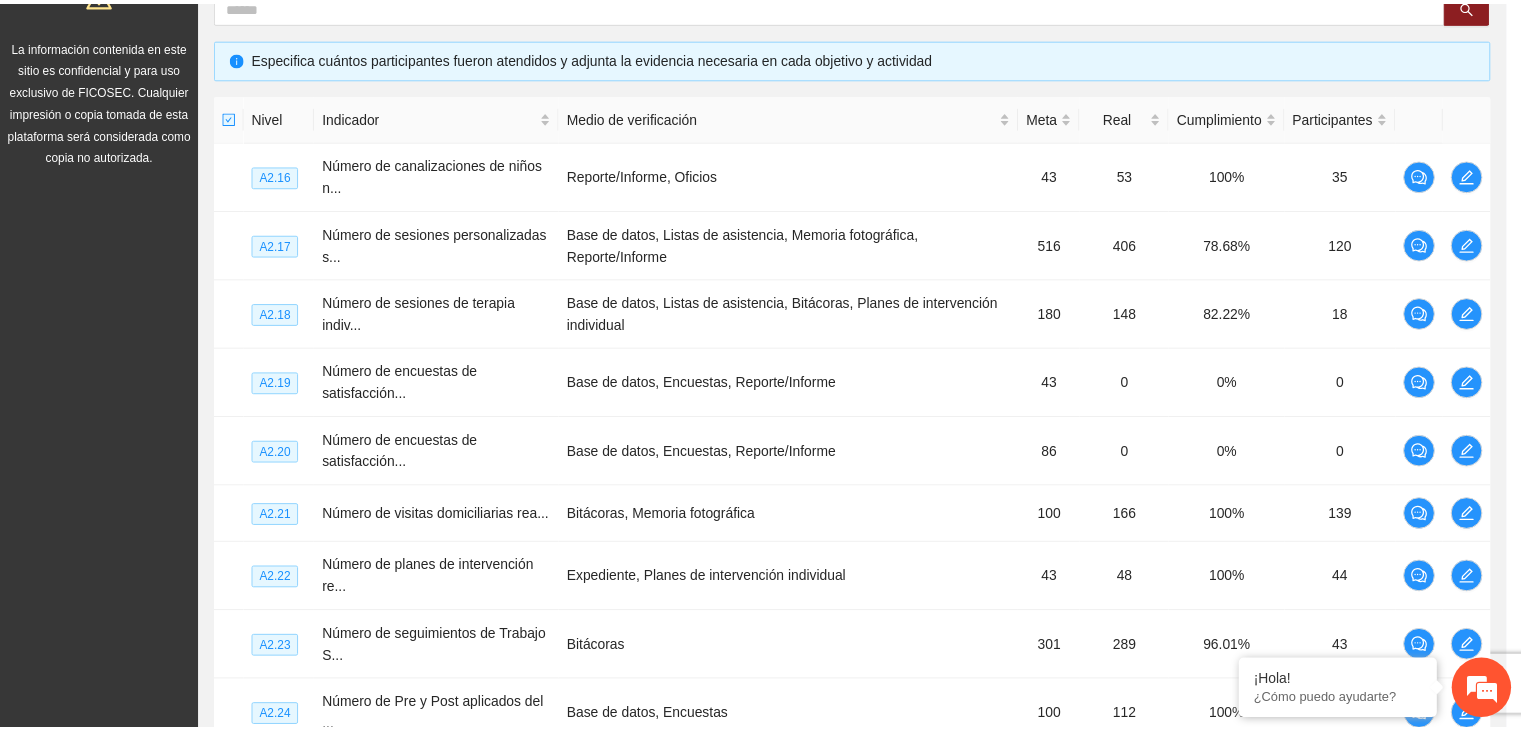 scroll, scrollTop: 404, scrollLeft: 0, axis: vertical 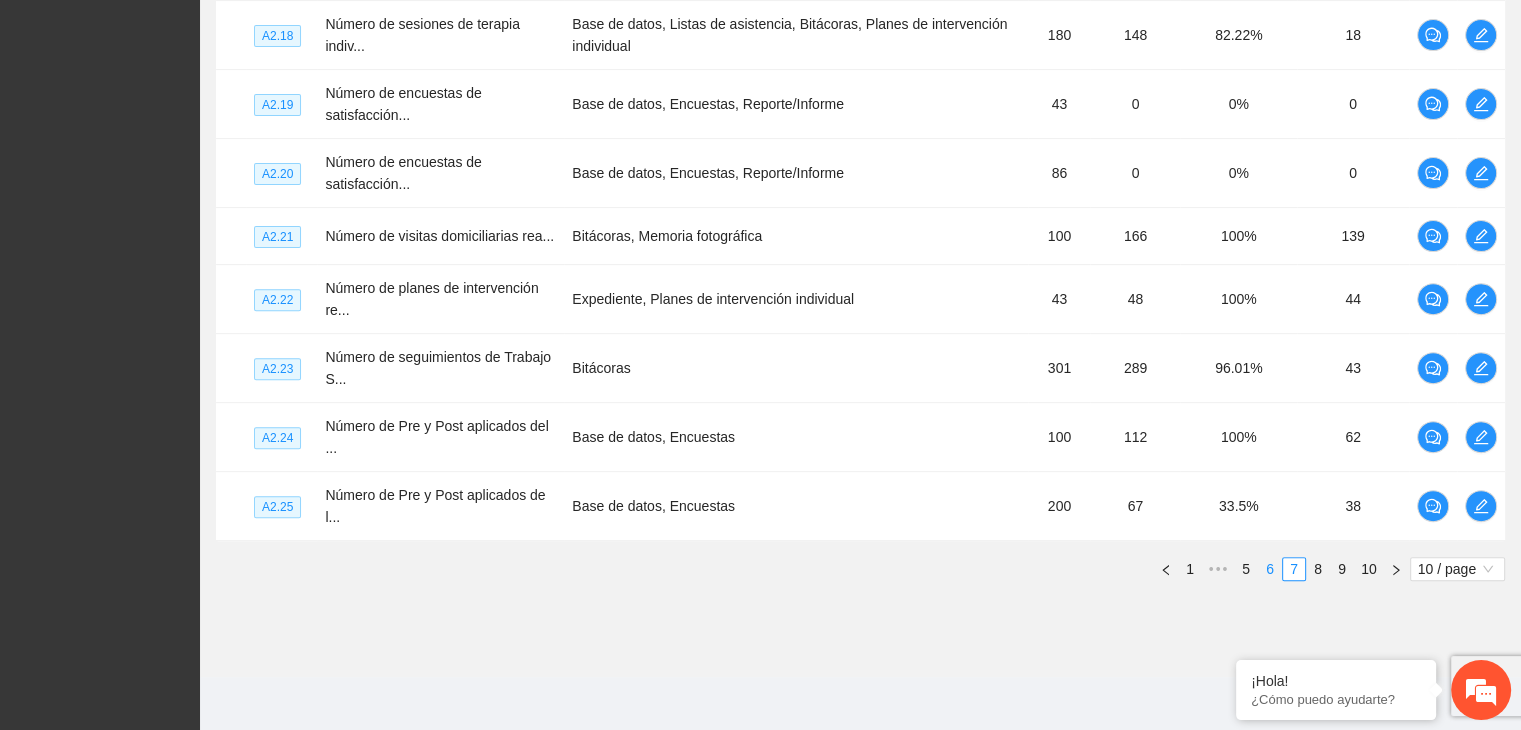 click on "6" at bounding box center (1270, 569) 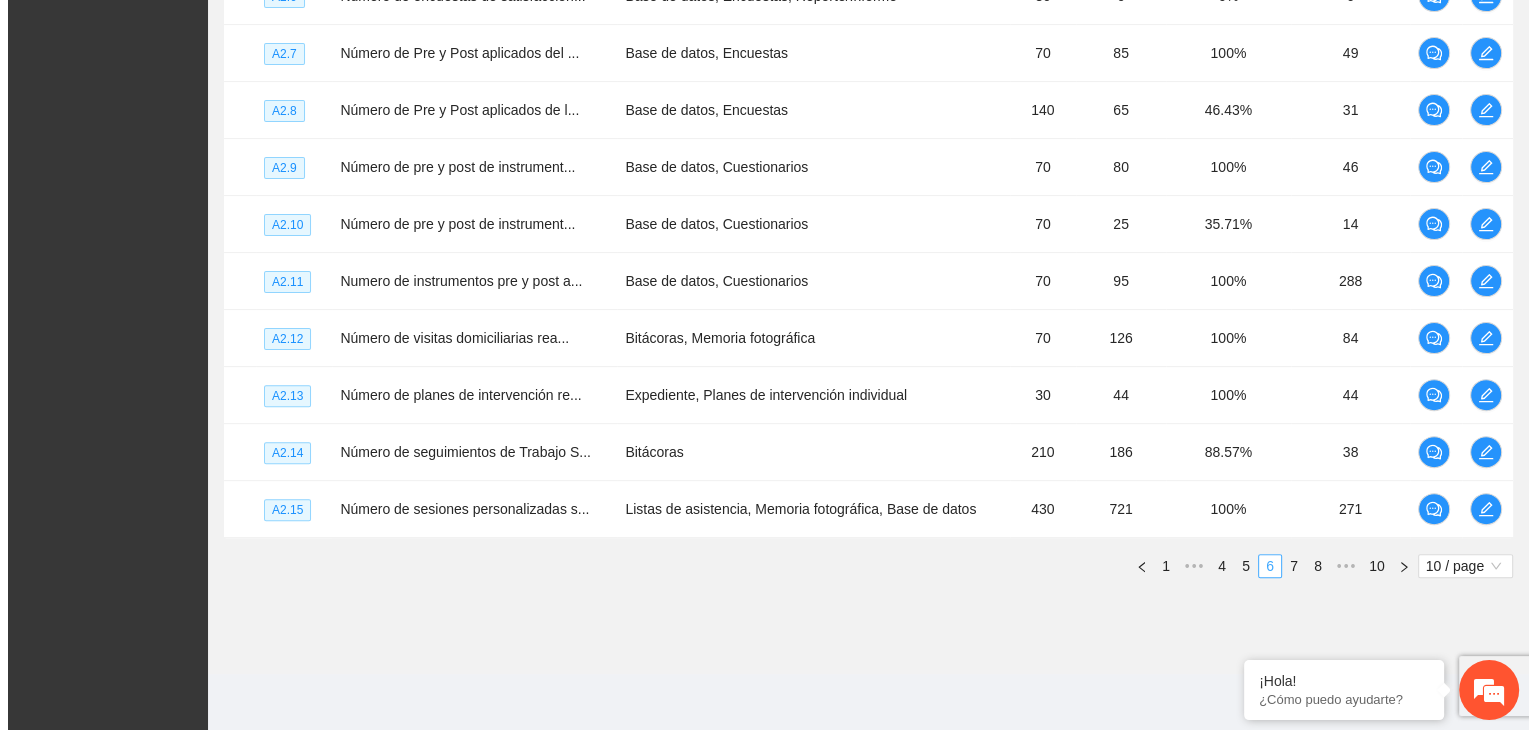 scroll, scrollTop: 574, scrollLeft: 0, axis: vertical 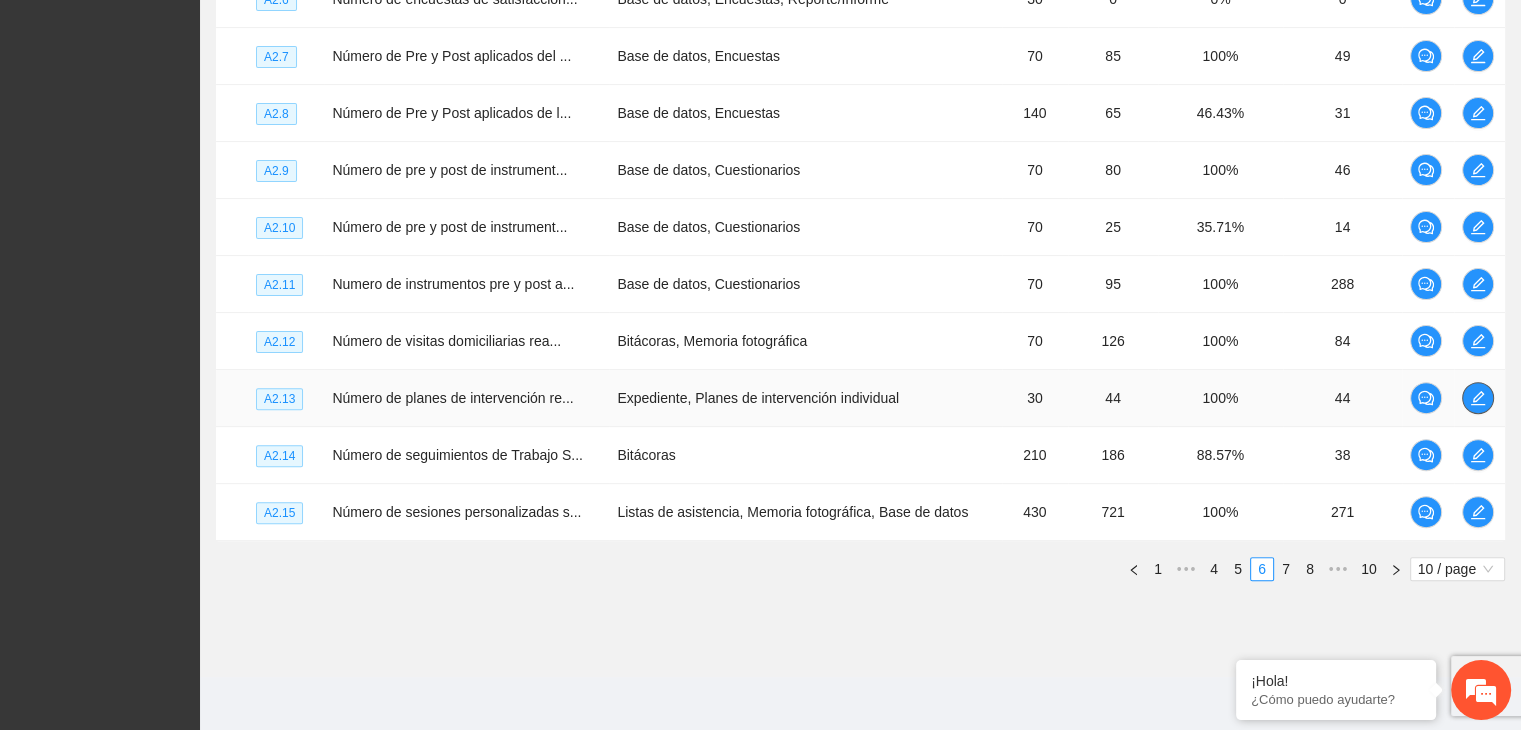 click 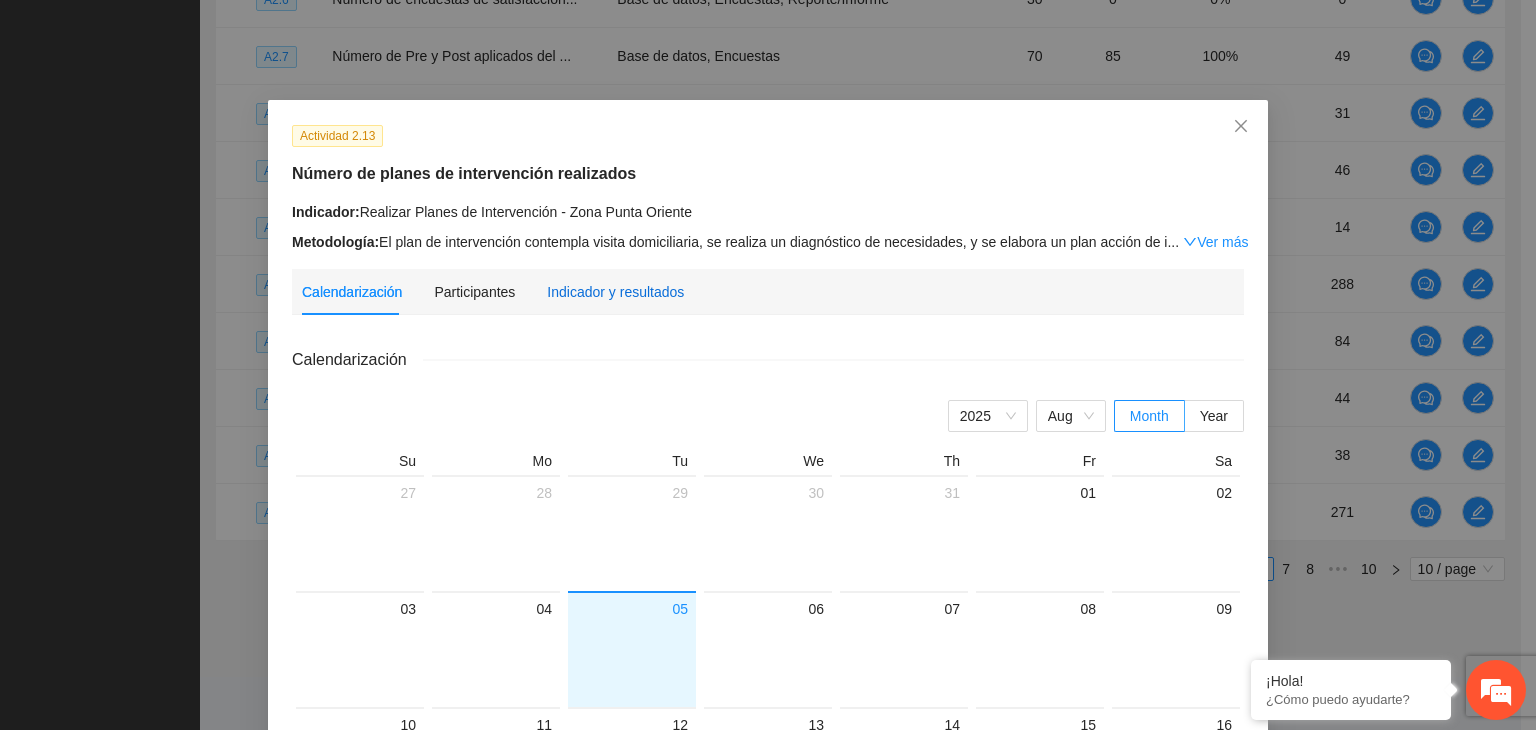 click on "Indicador y resultados" at bounding box center [615, 292] 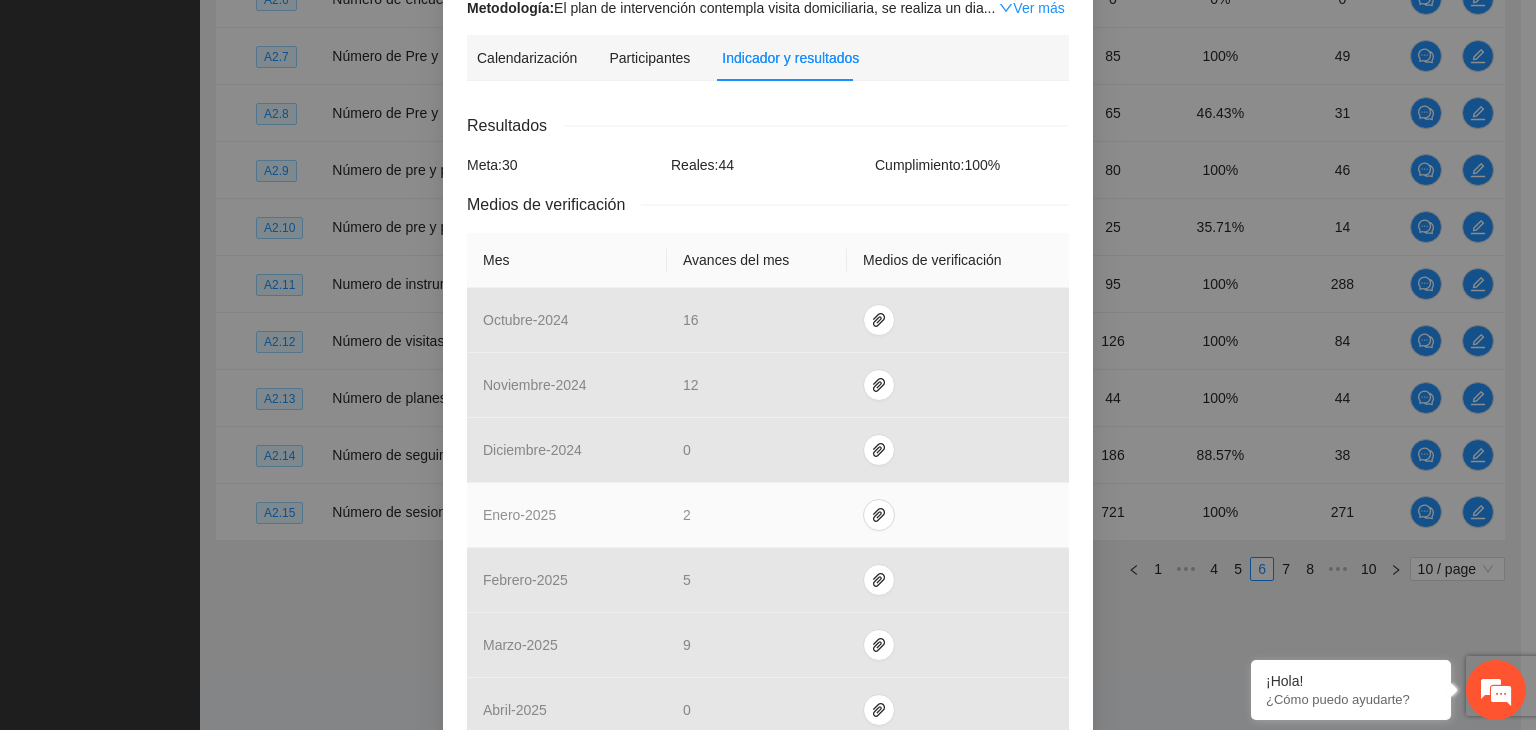 scroll, scrollTop: 504, scrollLeft: 0, axis: vertical 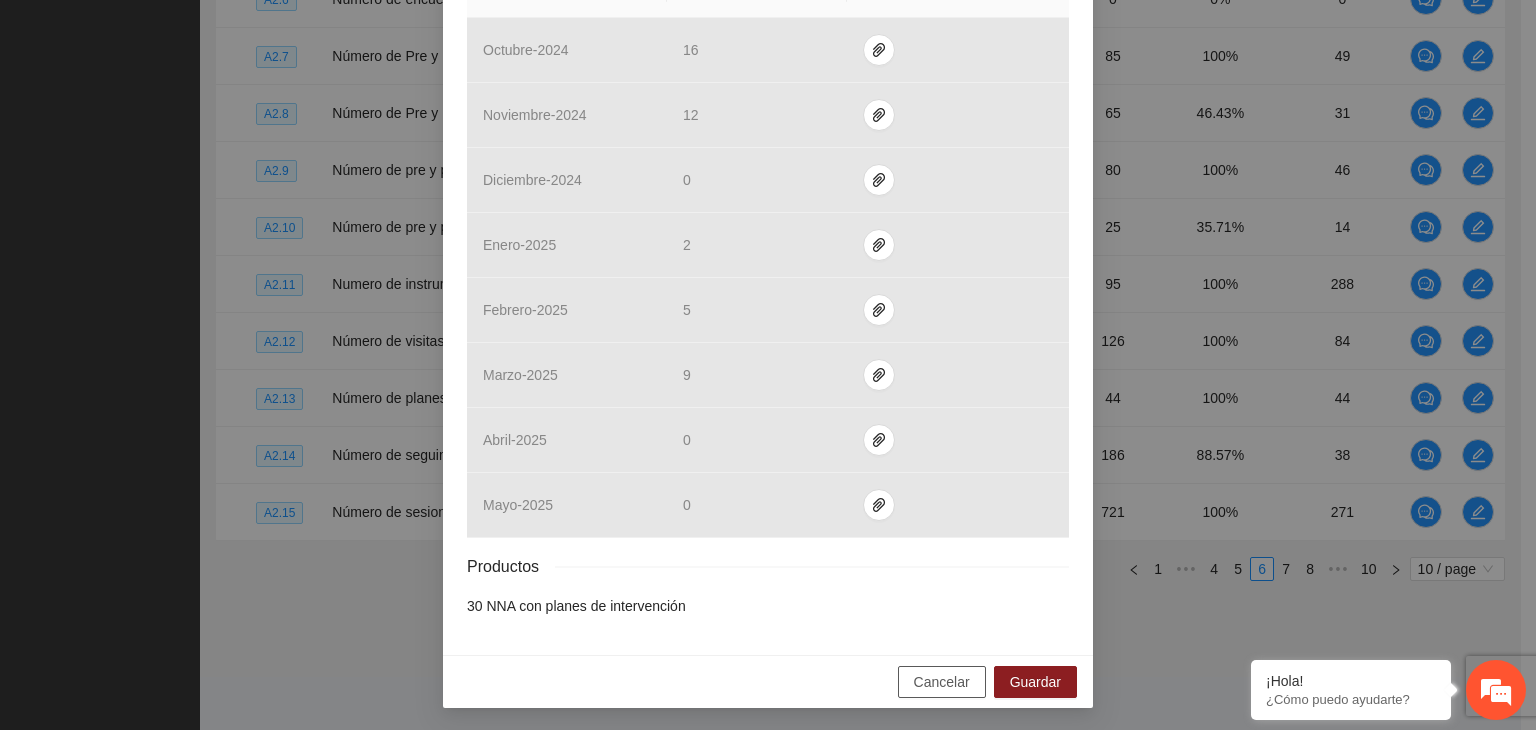 click on "Cancelar" at bounding box center [942, 682] 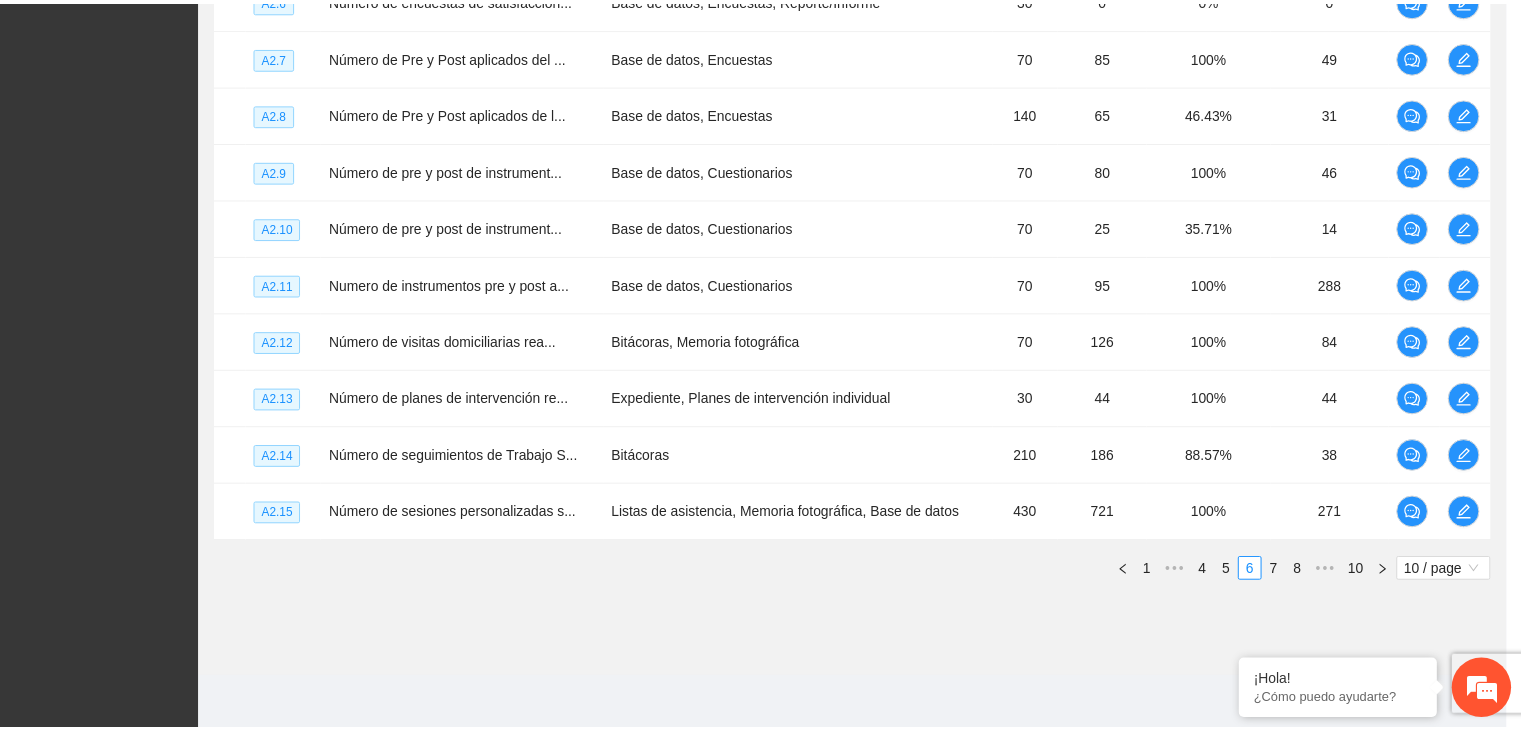scroll, scrollTop: 404, scrollLeft: 0, axis: vertical 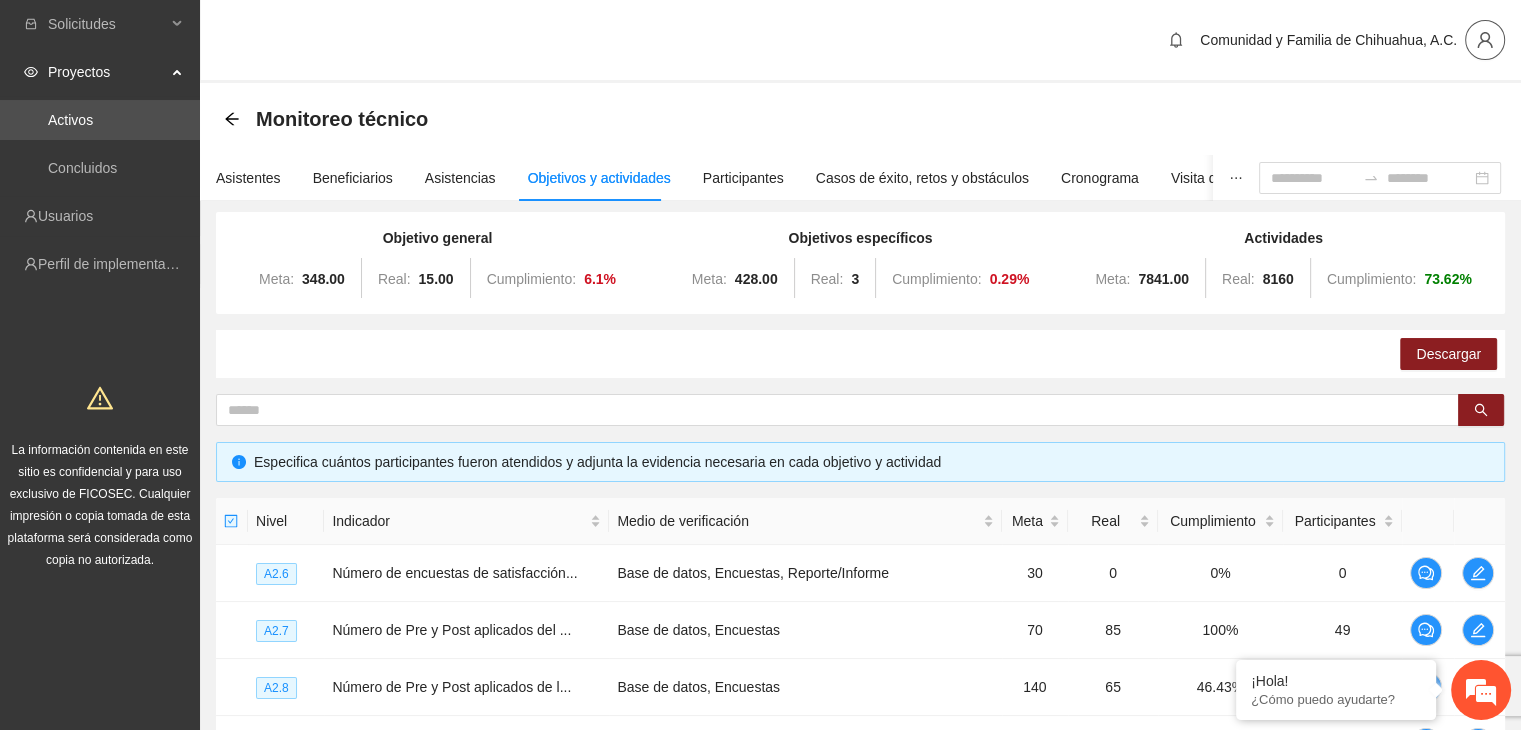 click 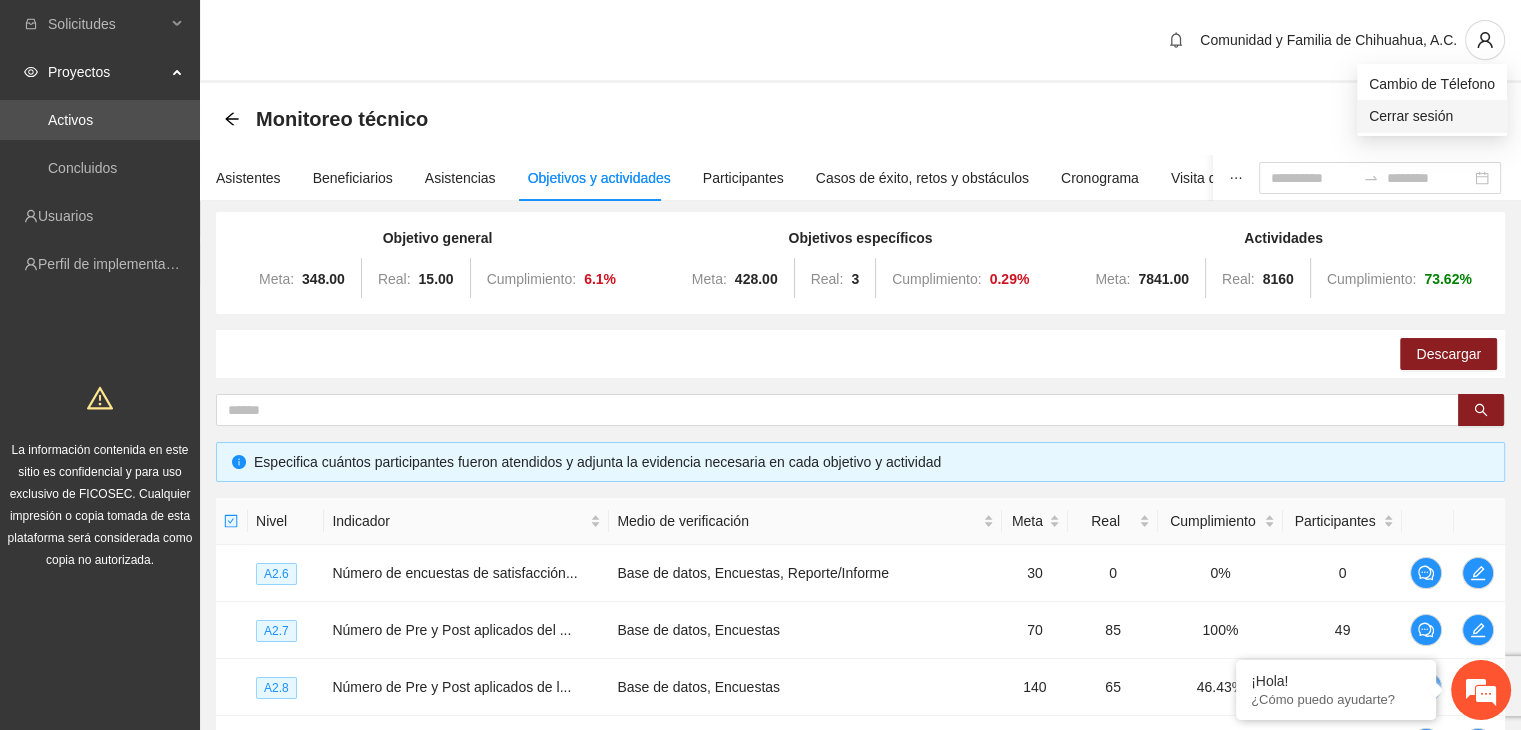 click on "Cerrar sesión" at bounding box center [1432, 116] 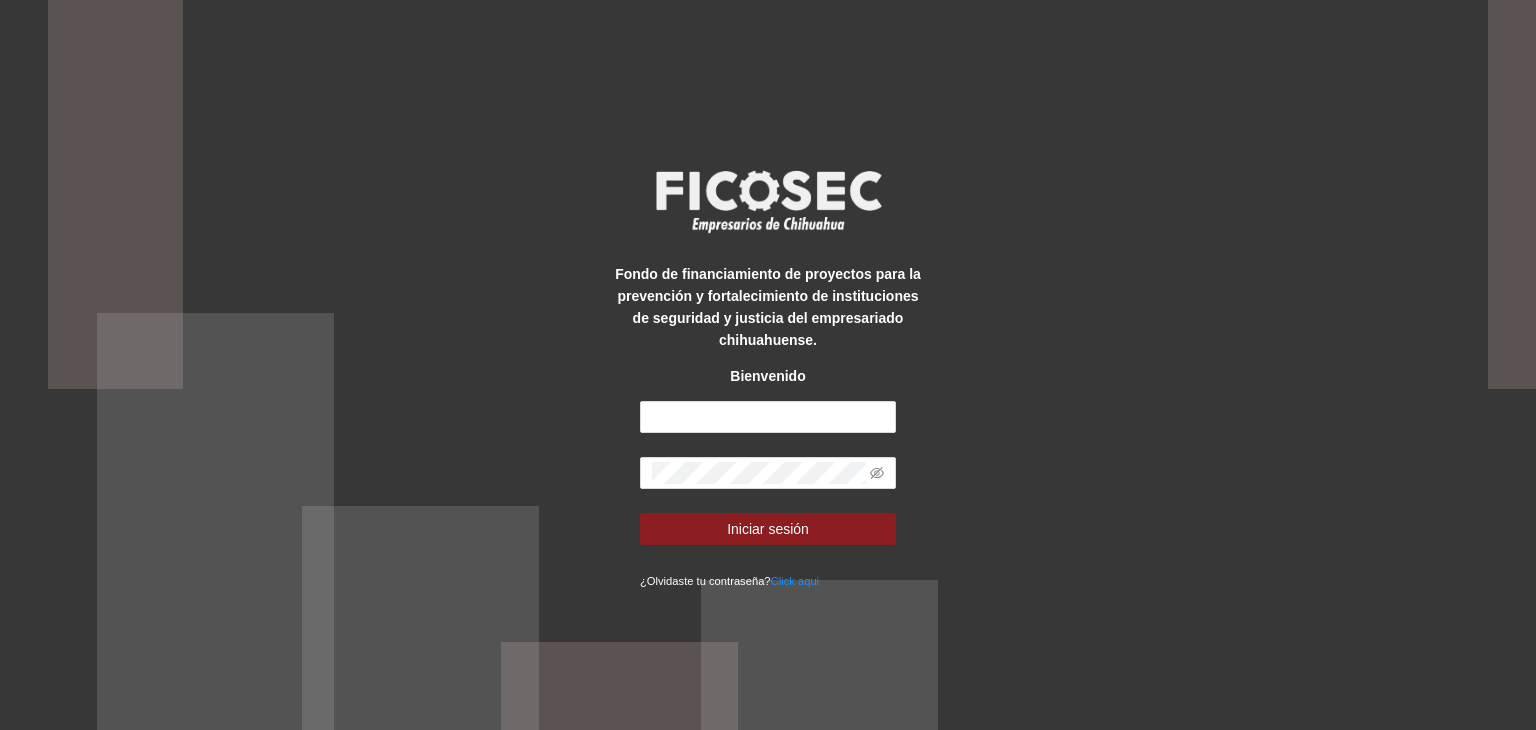scroll, scrollTop: 0, scrollLeft: 0, axis: both 